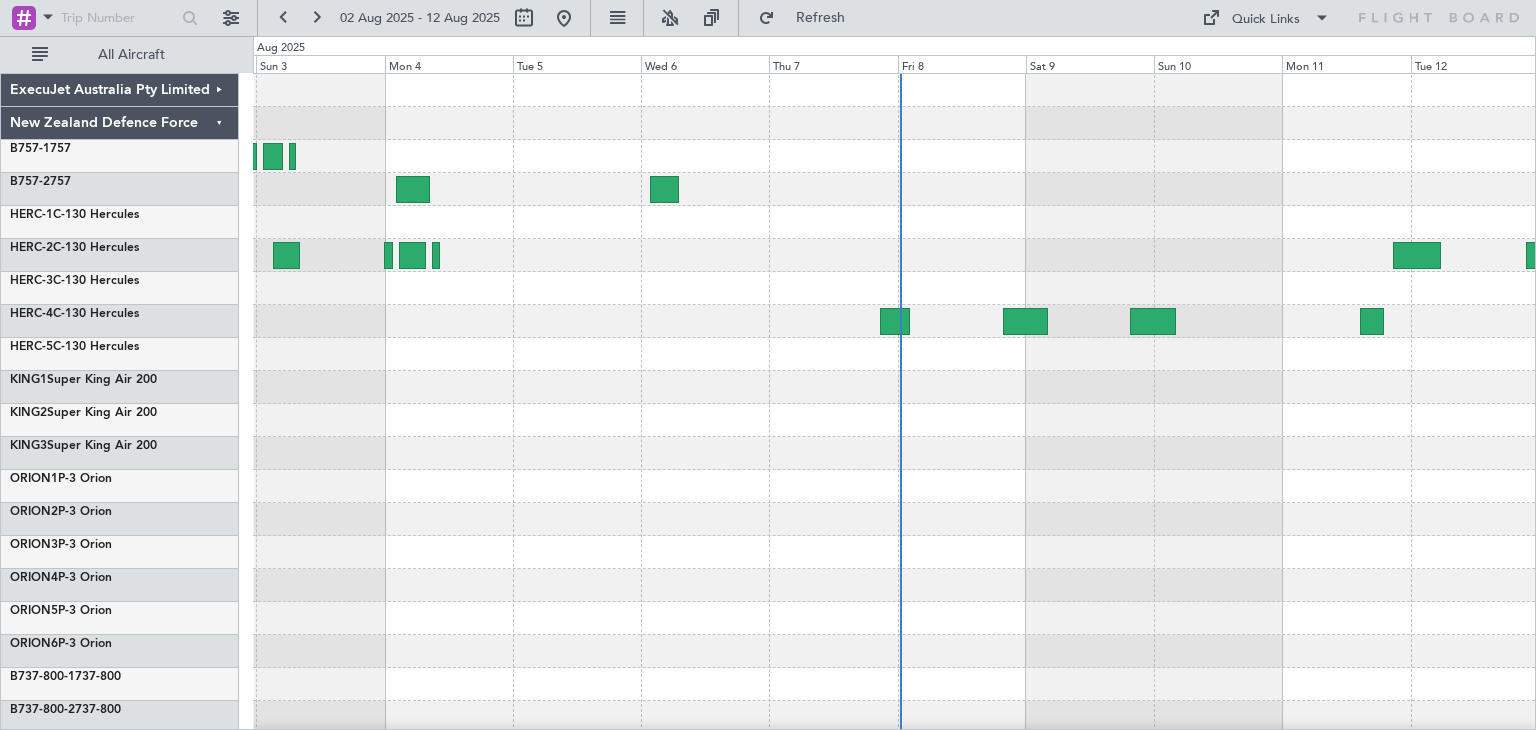 scroll, scrollTop: 0, scrollLeft: 0, axis: both 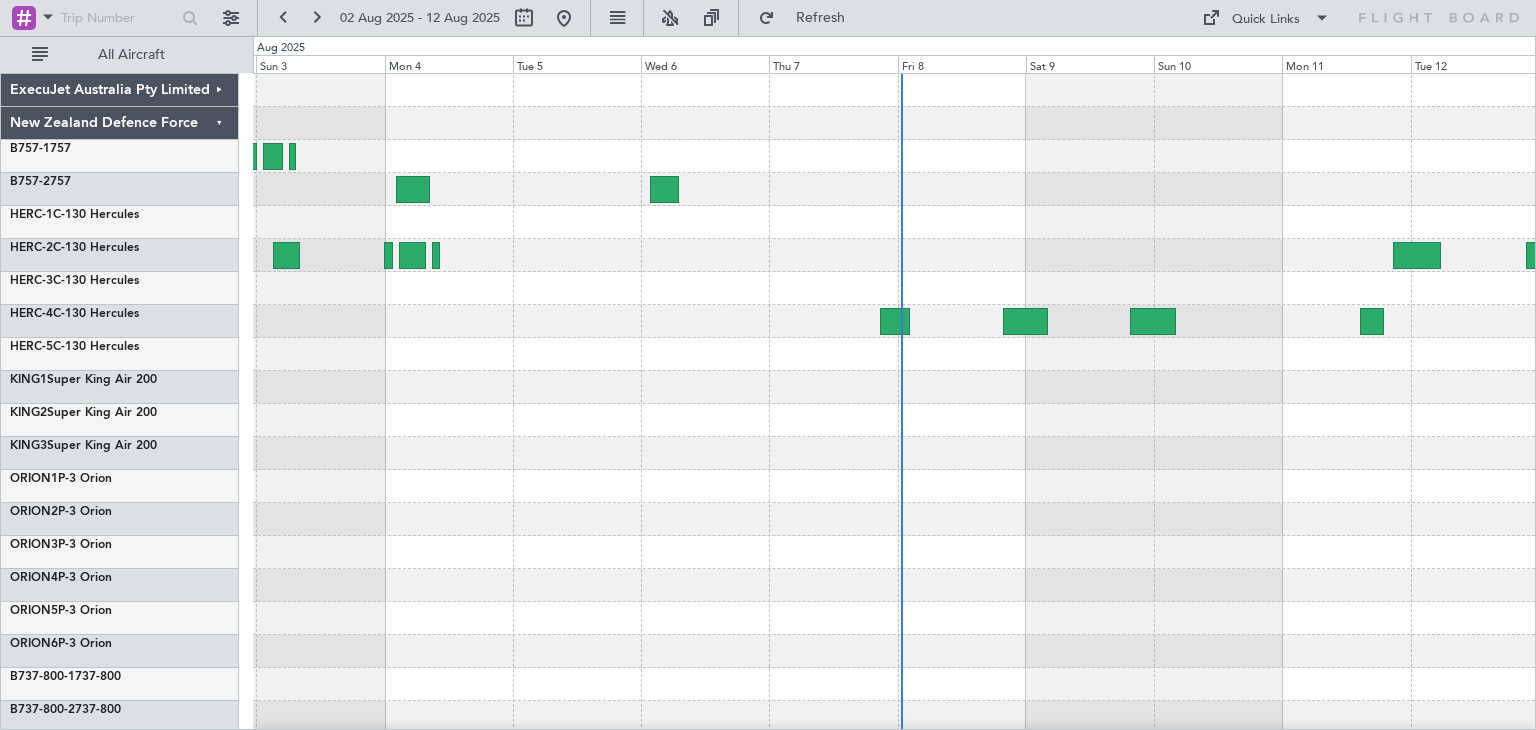 drag, startPoint x: 804, startPoint y: 22, endPoint x: 784, endPoint y: 92, distance: 72.8011 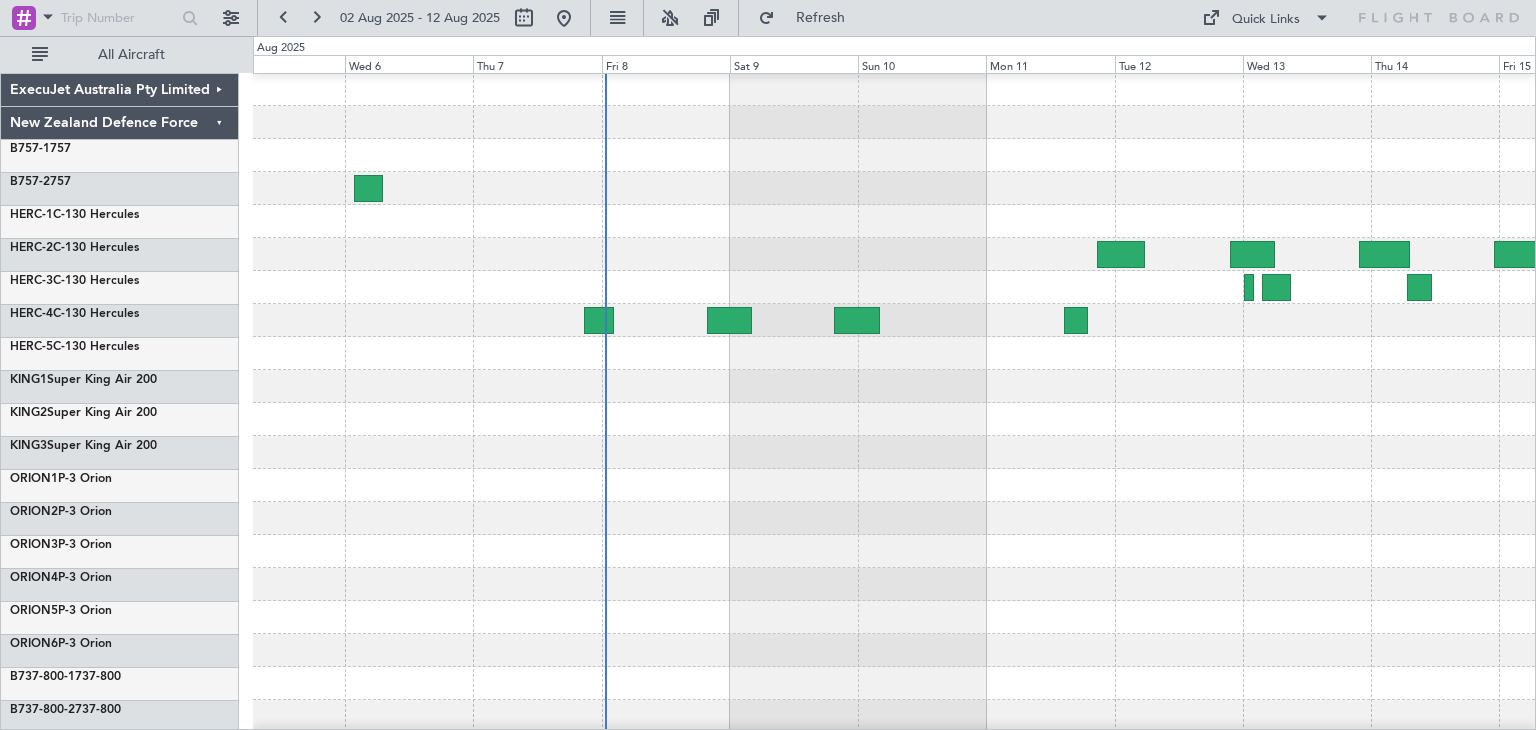 scroll, scrollTop: 0, scrollLeft: 0, axis: both 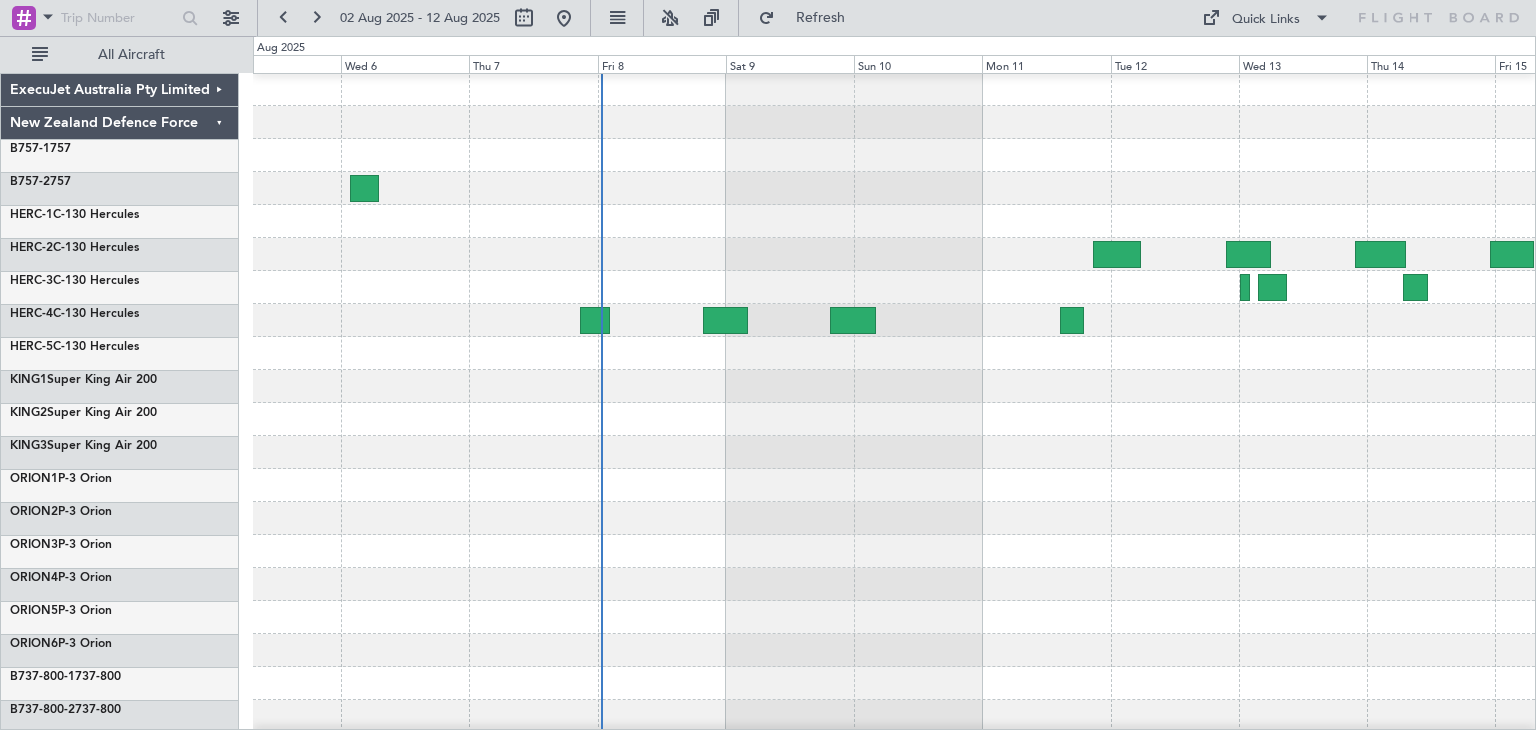 click 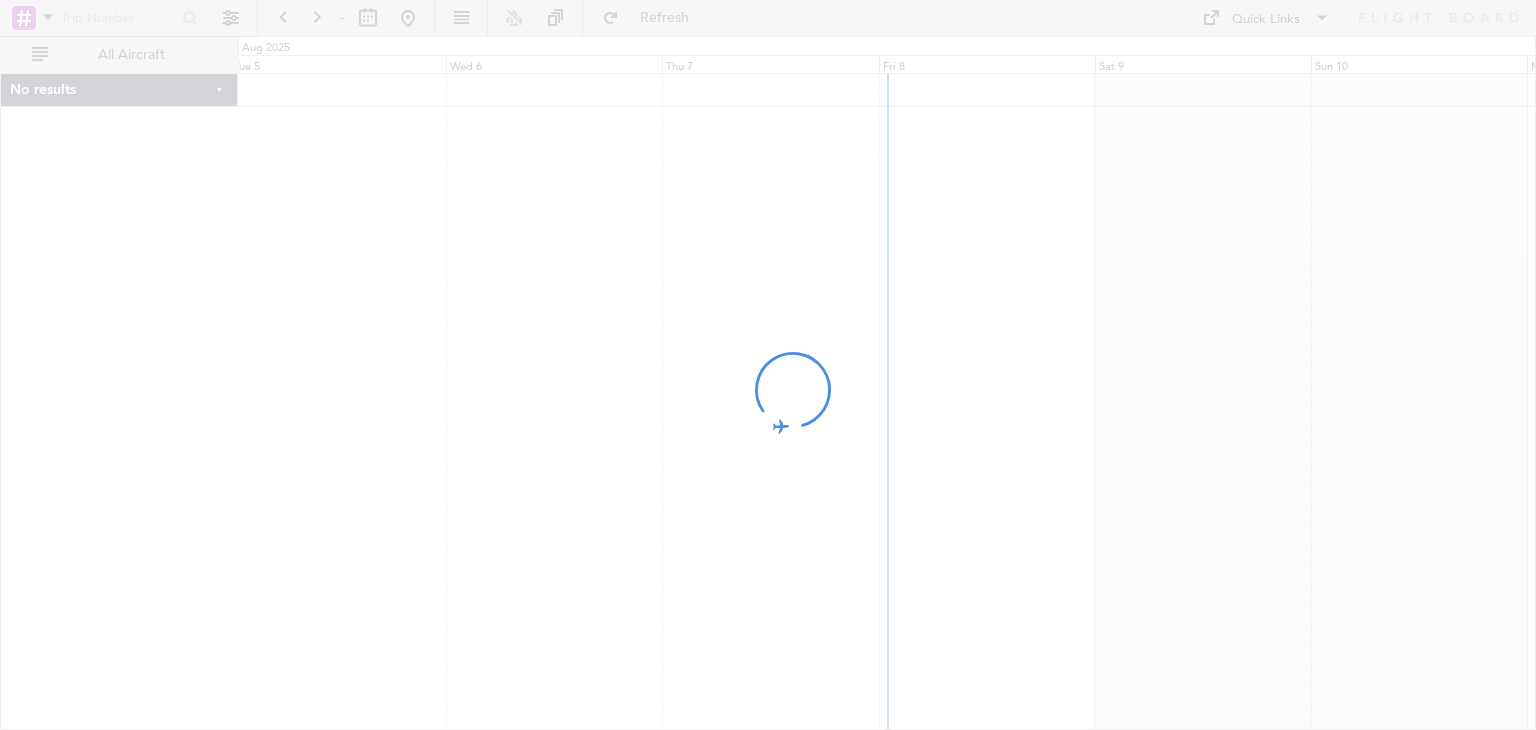 scroll, scrollTop: 0, scrollLeft: 0, axis: both 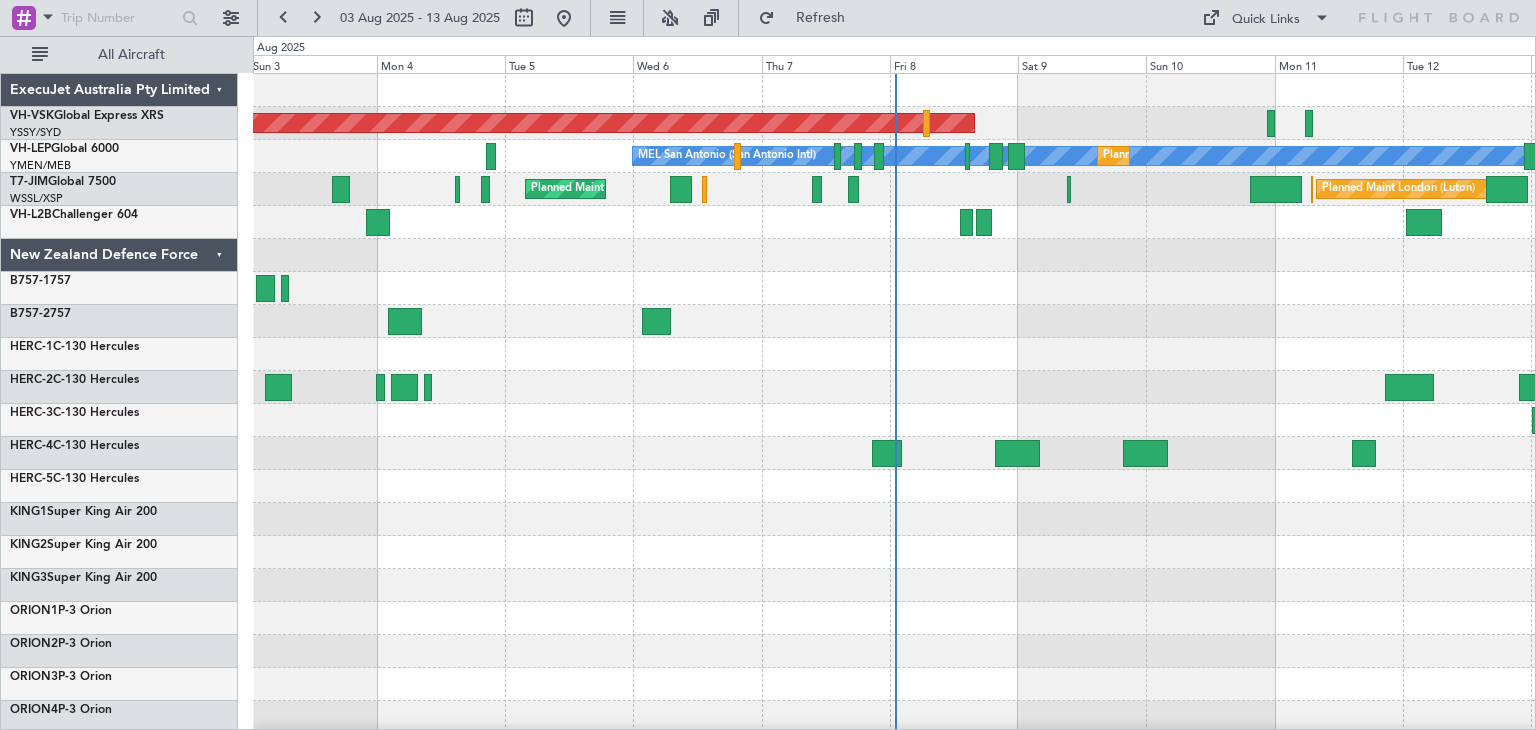 click on "ExecuJet Australia Pty Limited" 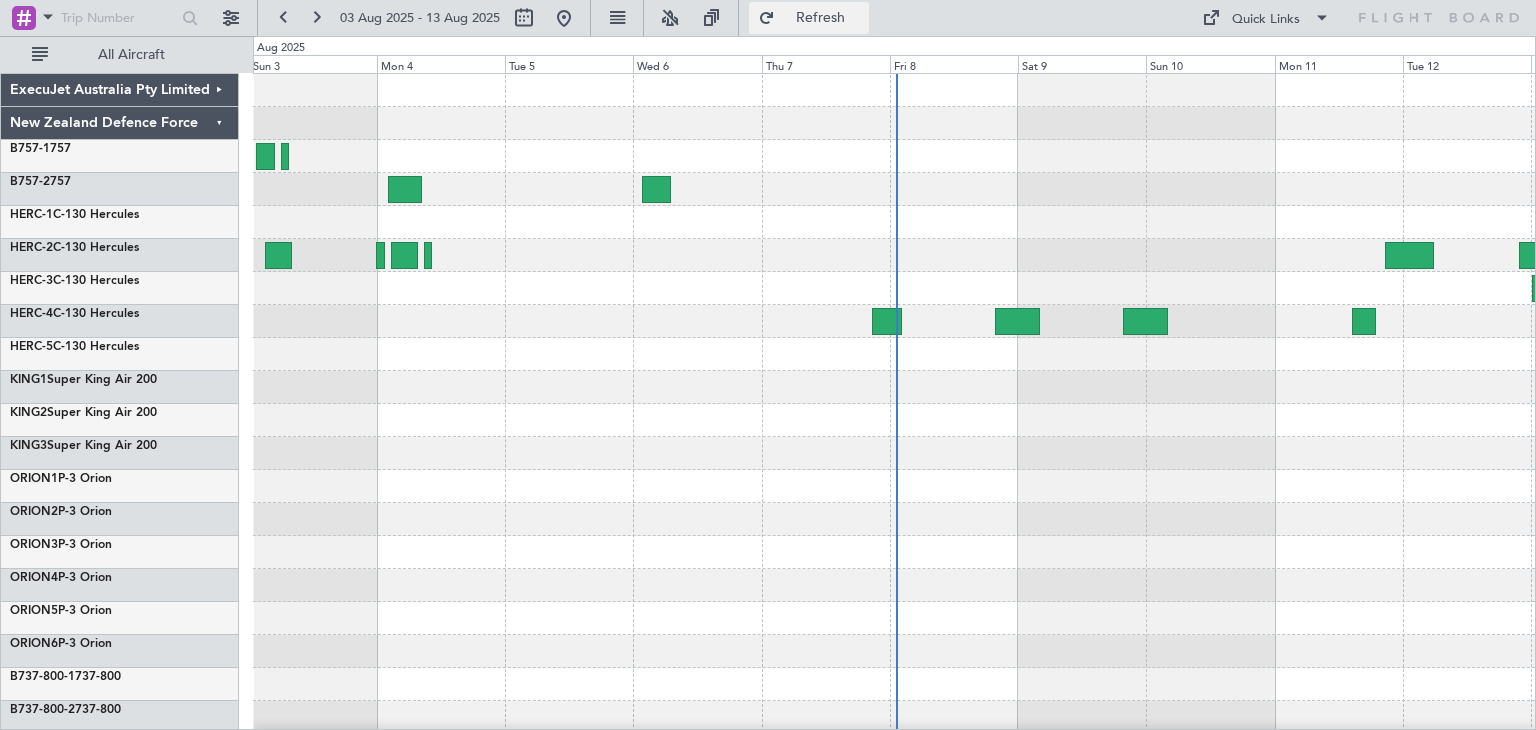 click on "Refresh" 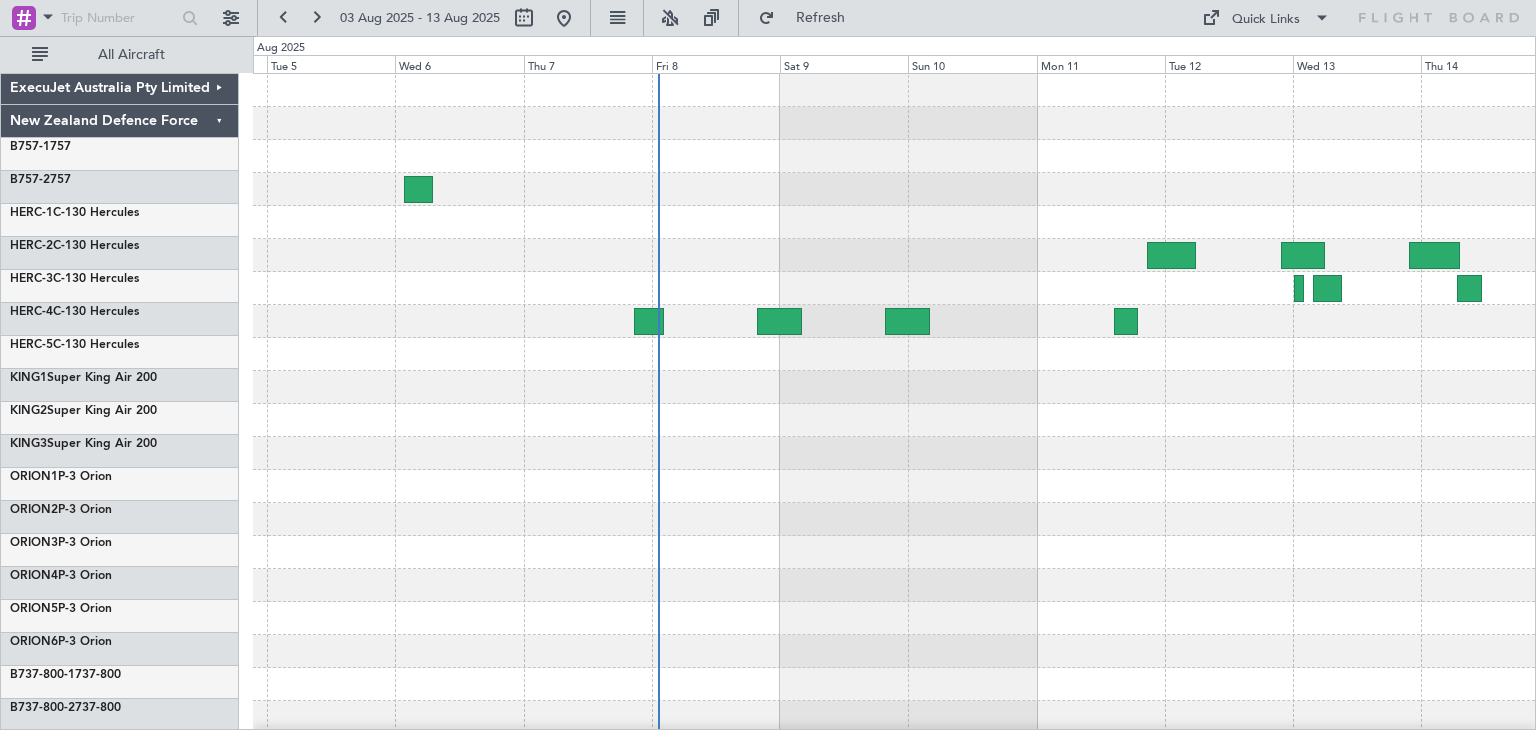 scroll, scrollTop: 0, scrollLeft: 0, axis: both 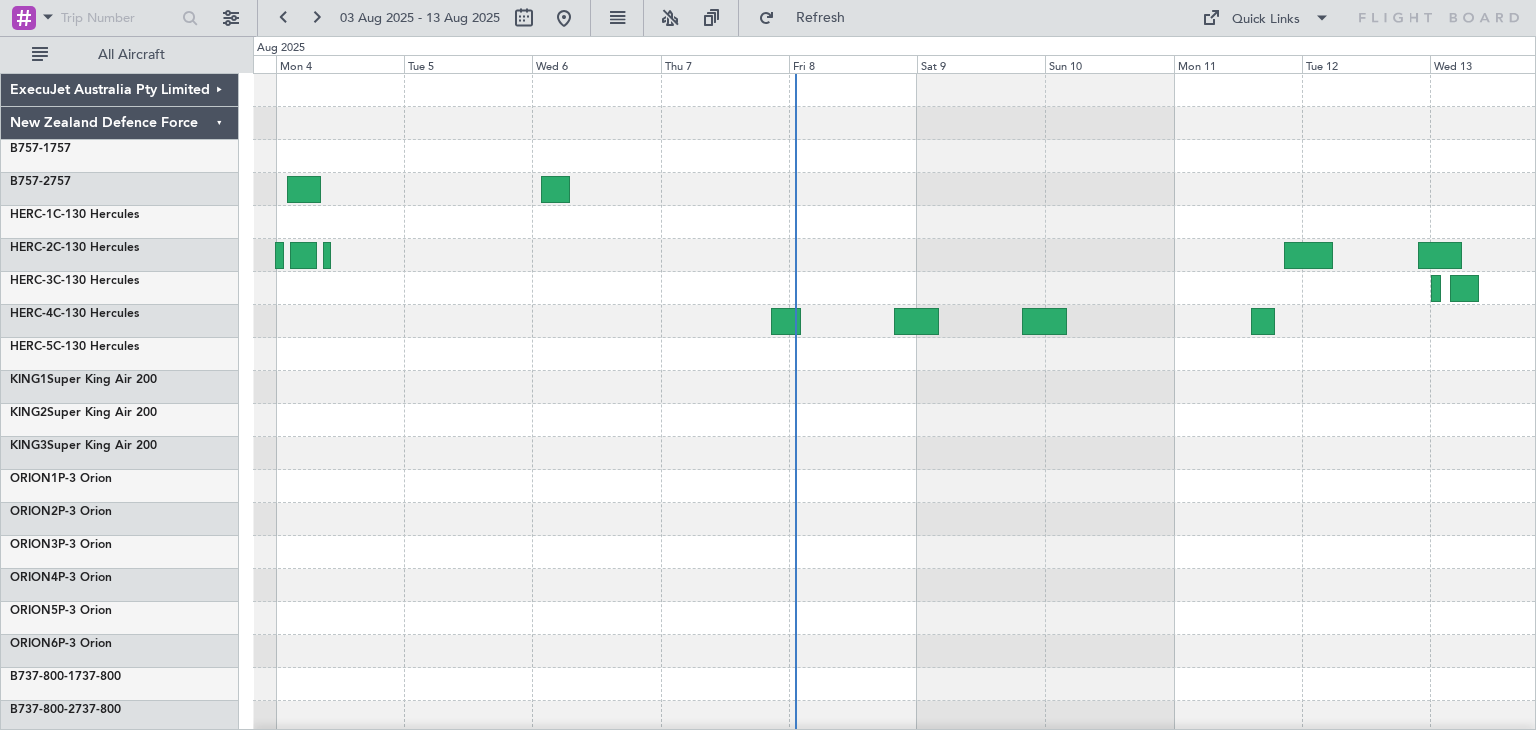 click 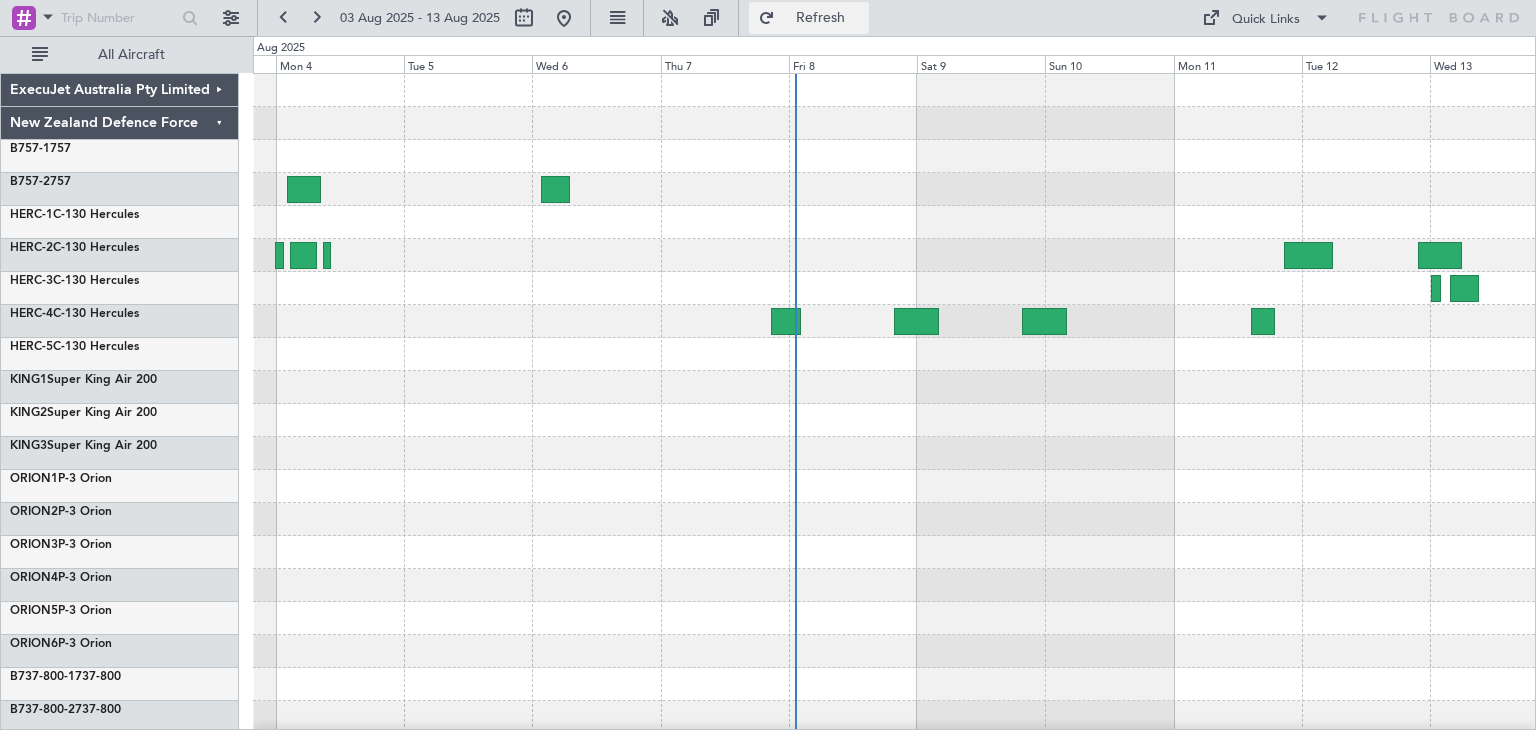 click on "Refresh" 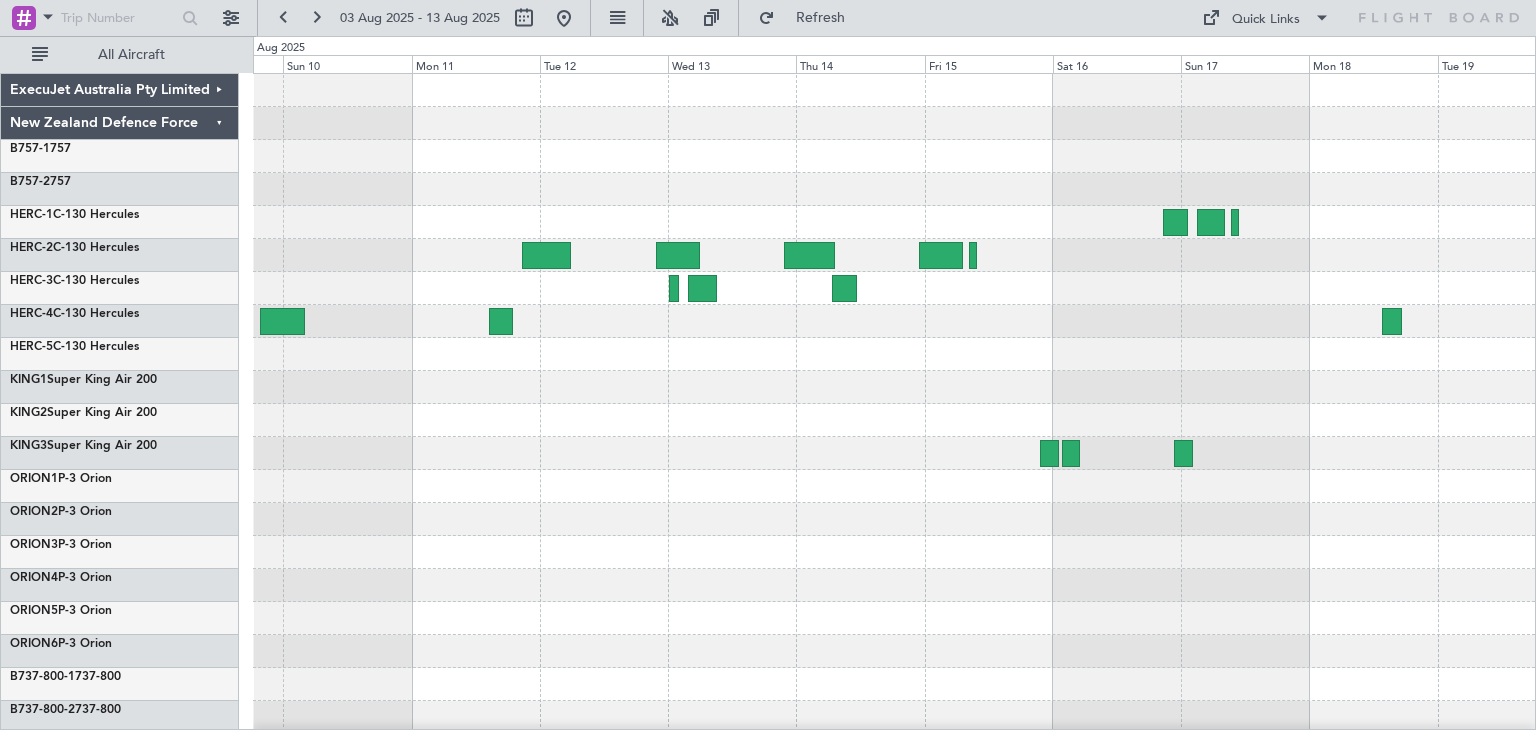 click 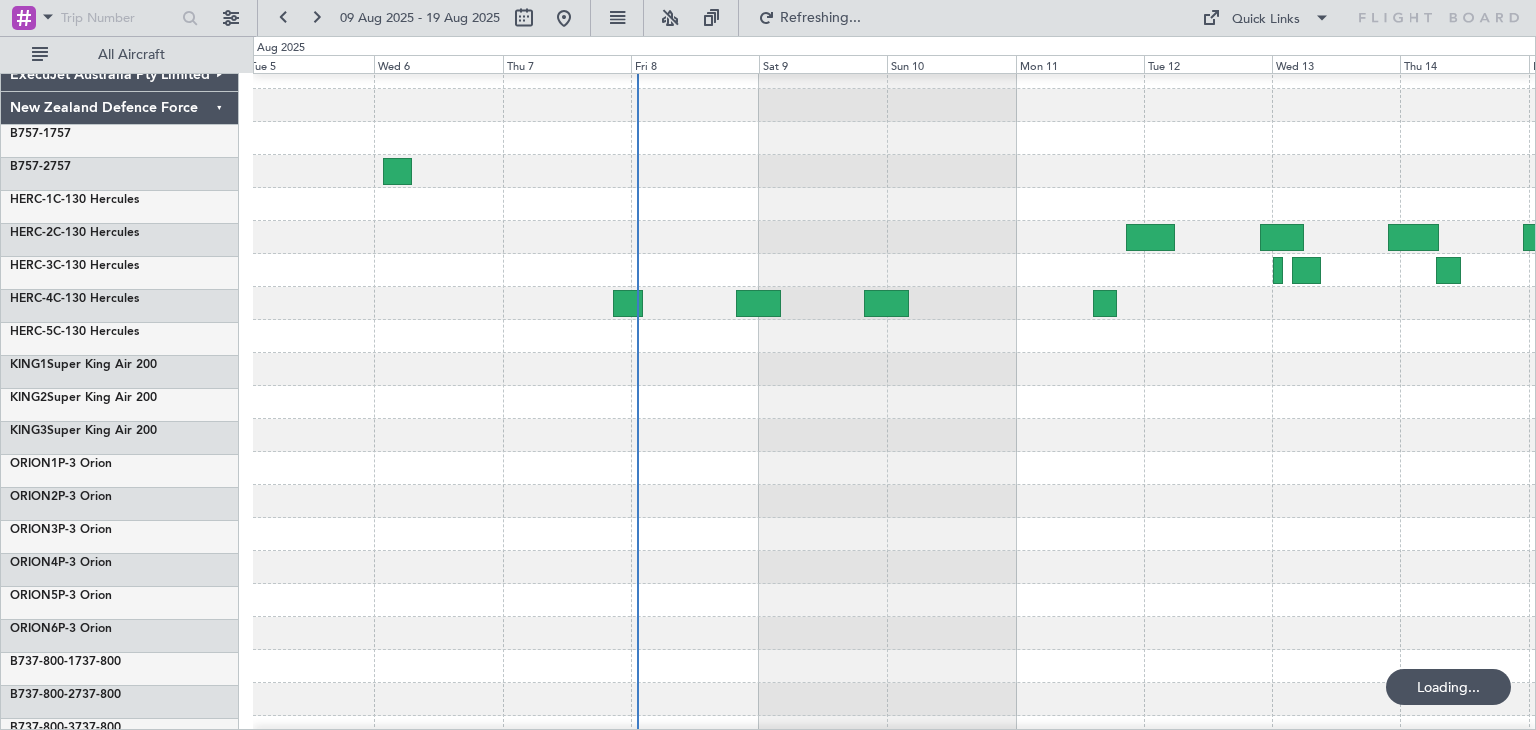 scroll, scrollTop: 18, scrollLeft: 0, axis: vertical 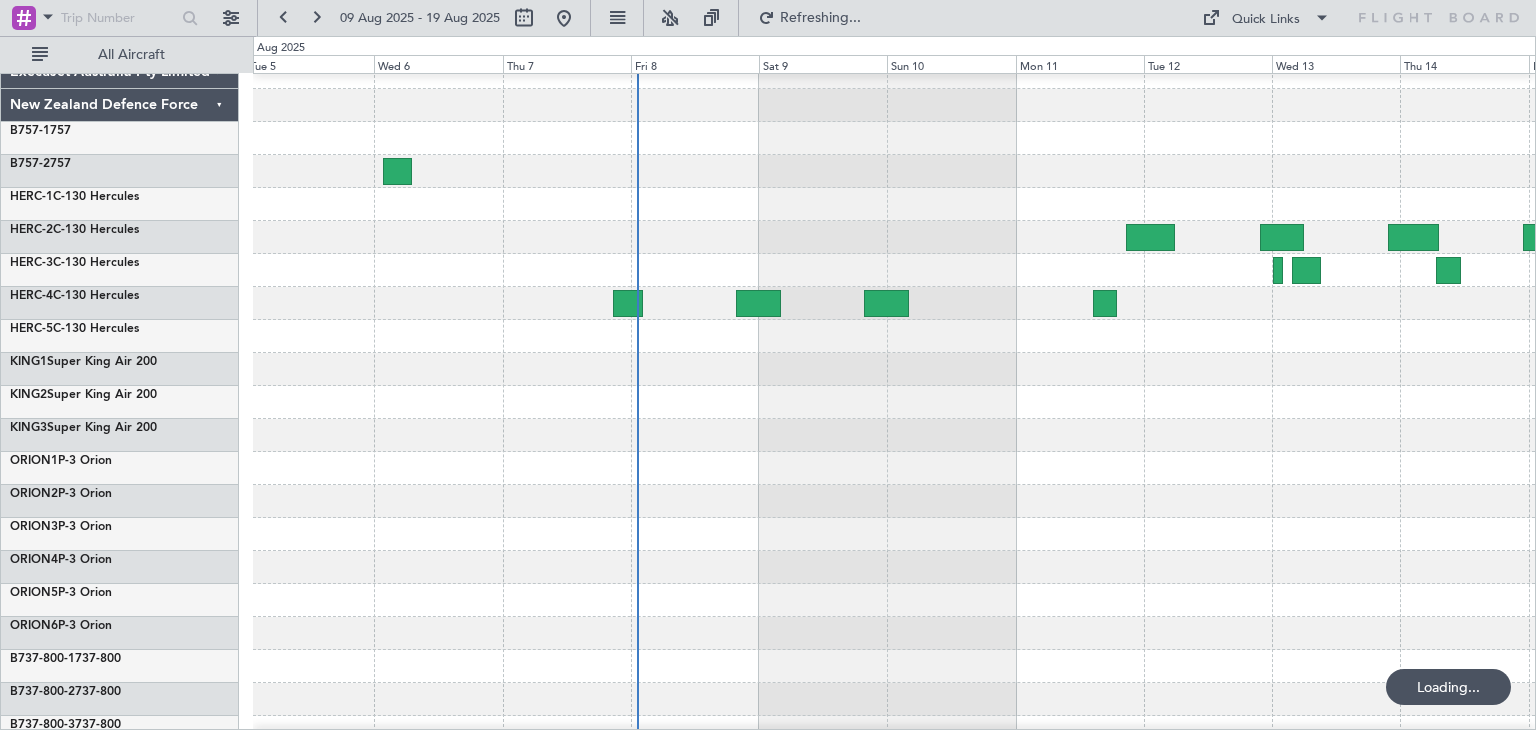 click 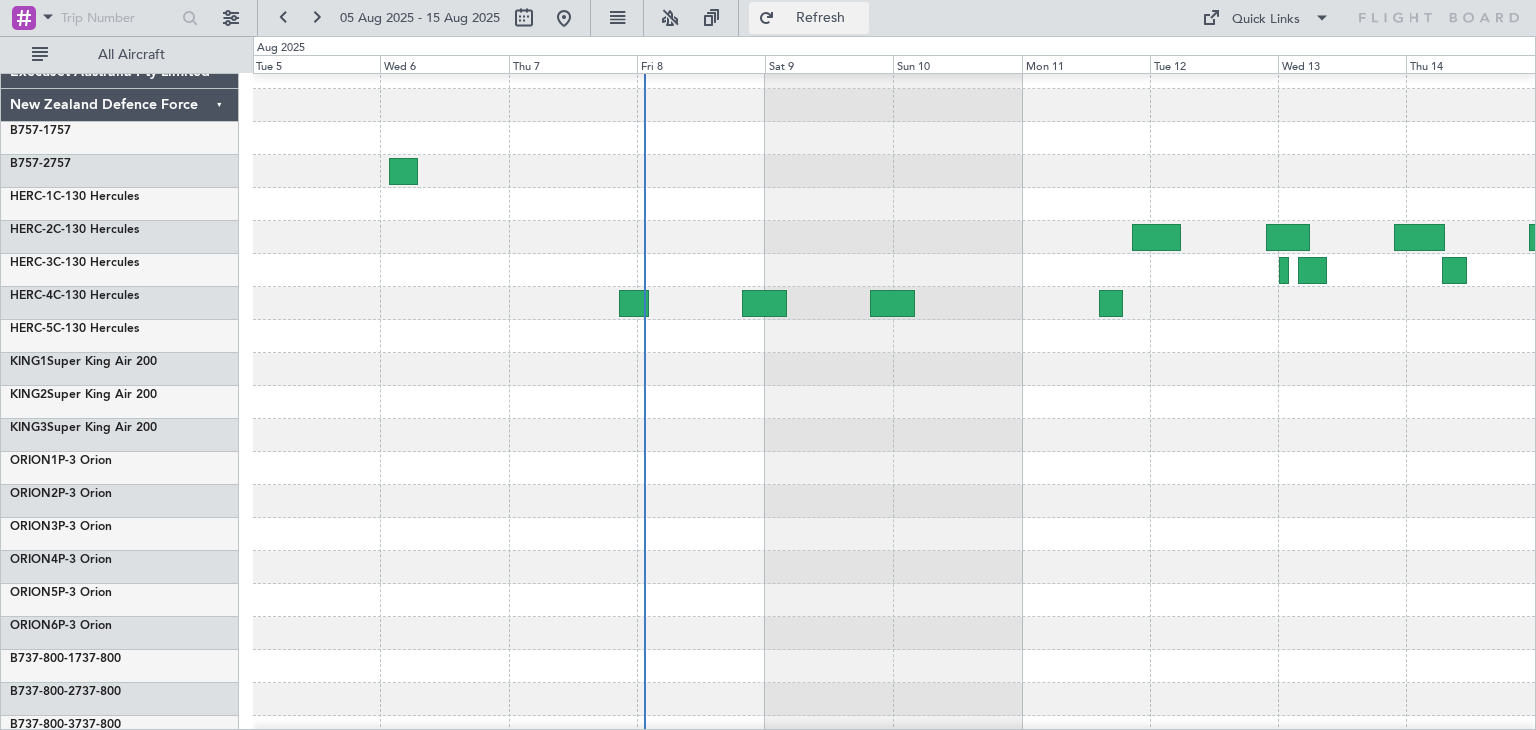 click on "Refresh" 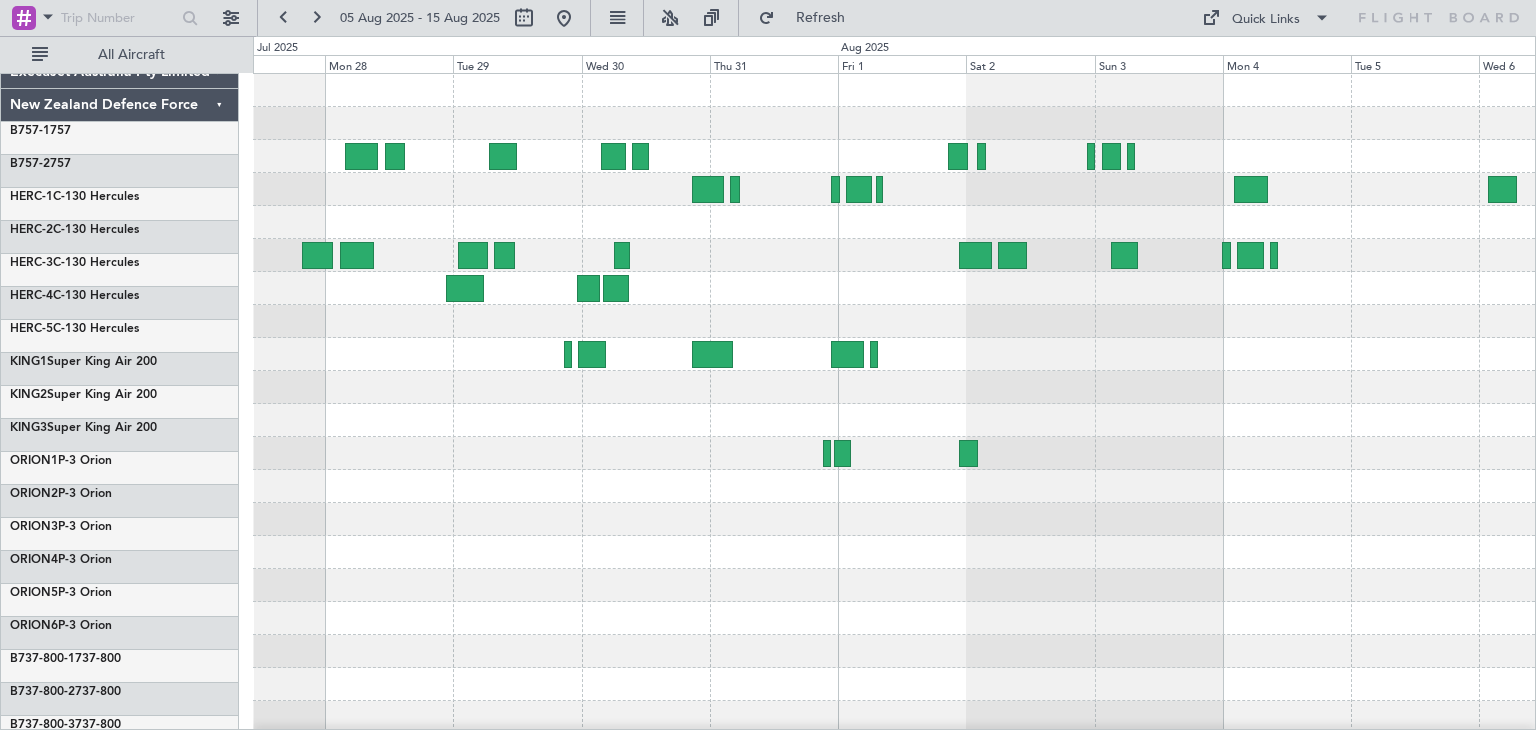 scroll, scrollTop: 0, scrollLeft: 0, axis: both 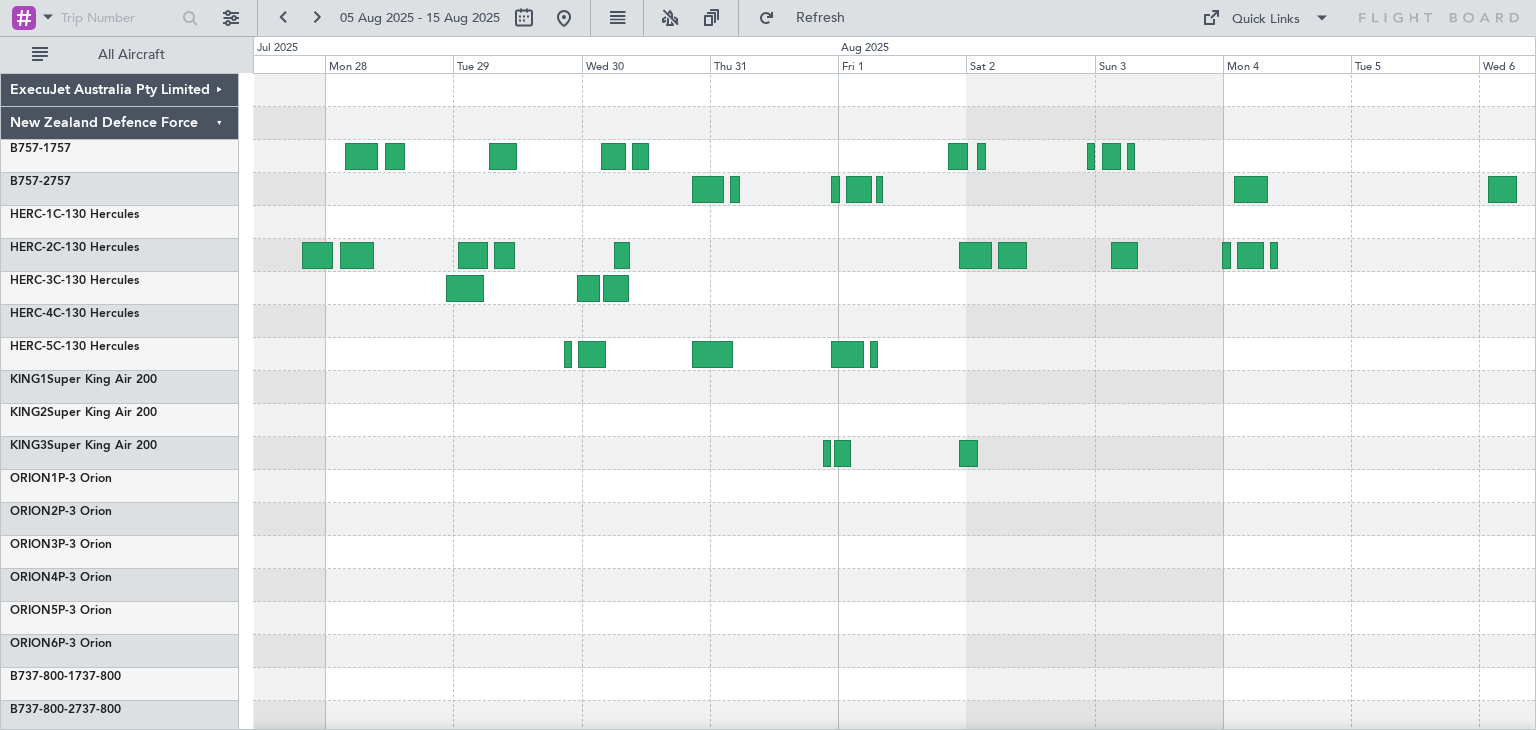 click on "ExecuJet Australia Pty Limited
New Zealand Defence Force
B757-1  757
B757-2  757
HERC-1  C-130 Hercules
HERC-2  C-130 Hercules
HERC-3  C-130 Hercules
HERC-4  C-130 Hercules
HERC-5  C-130 Hercules
KING1  Super King Air 200
KING2  Super King Air 200" 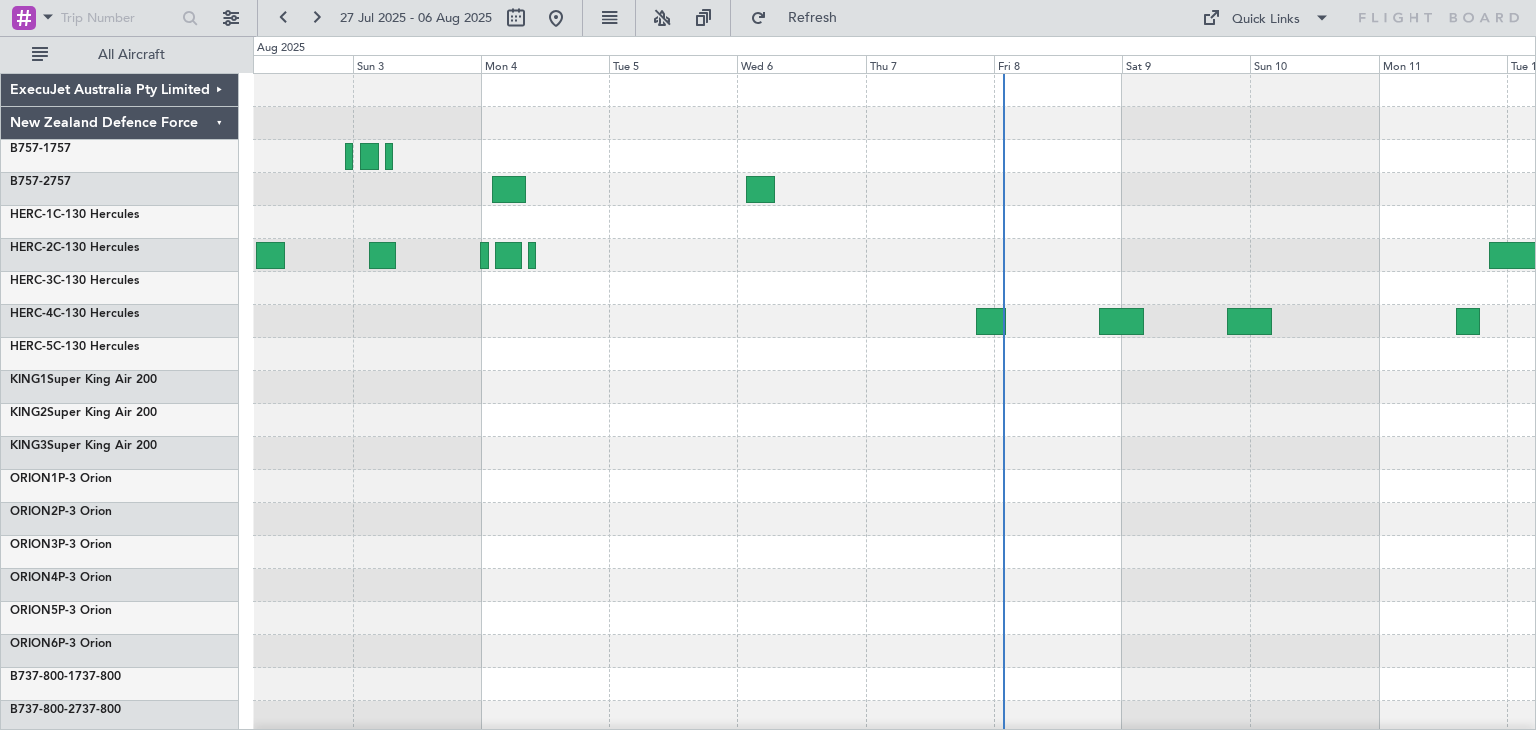 click on "ExecuJet Australia Pty Limited
New Zealand Defence Force
B757-1  757
B757-2  757
HERC-1  C-130 Hercules
HERC-2  C-130 Hercules
HERC-3  C-130 Hercules
HERC-4  C-130 Hercules
HERC-5  C-130 Hercules
KING1  Super King Air 200
KING2  Super King Air 200" 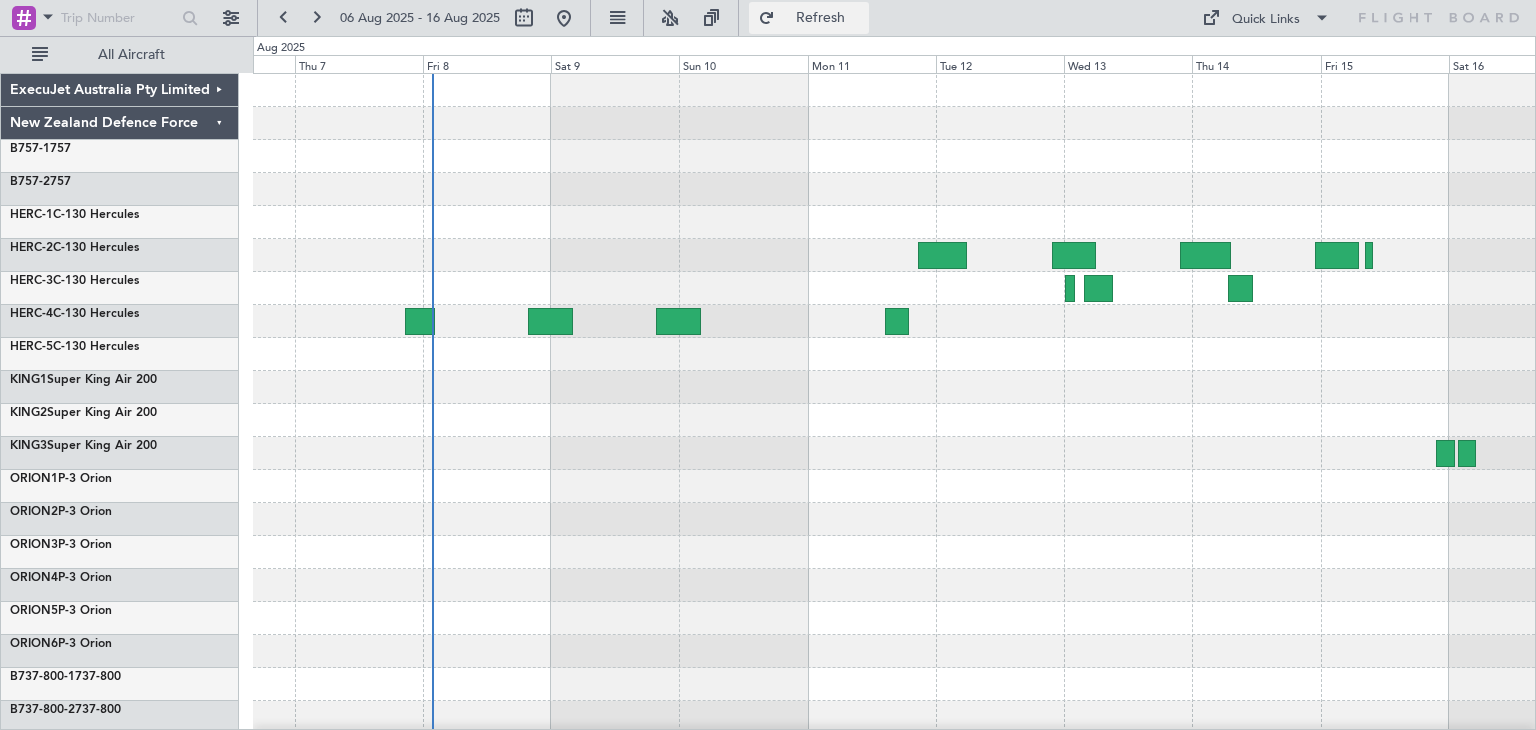 click on "Refresh" 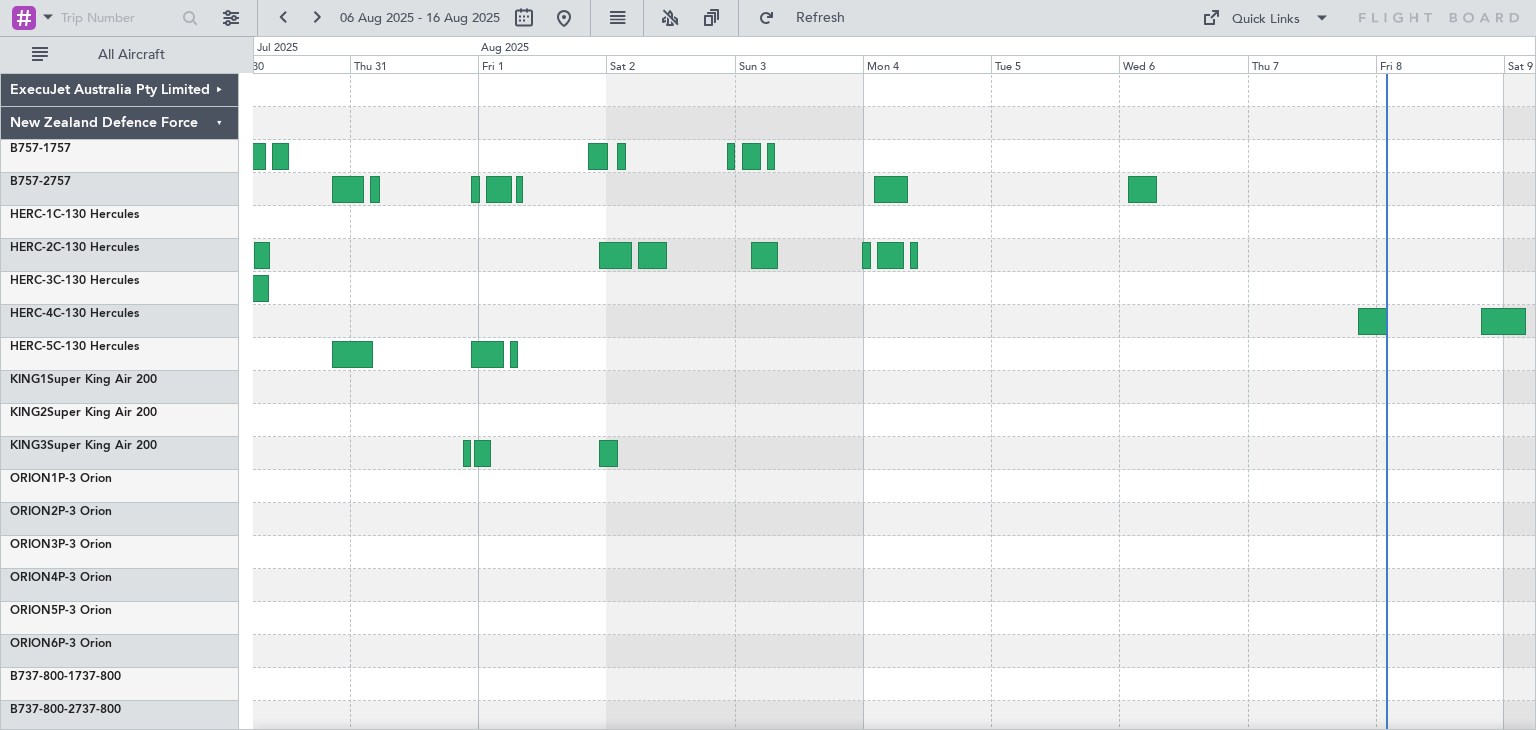 click 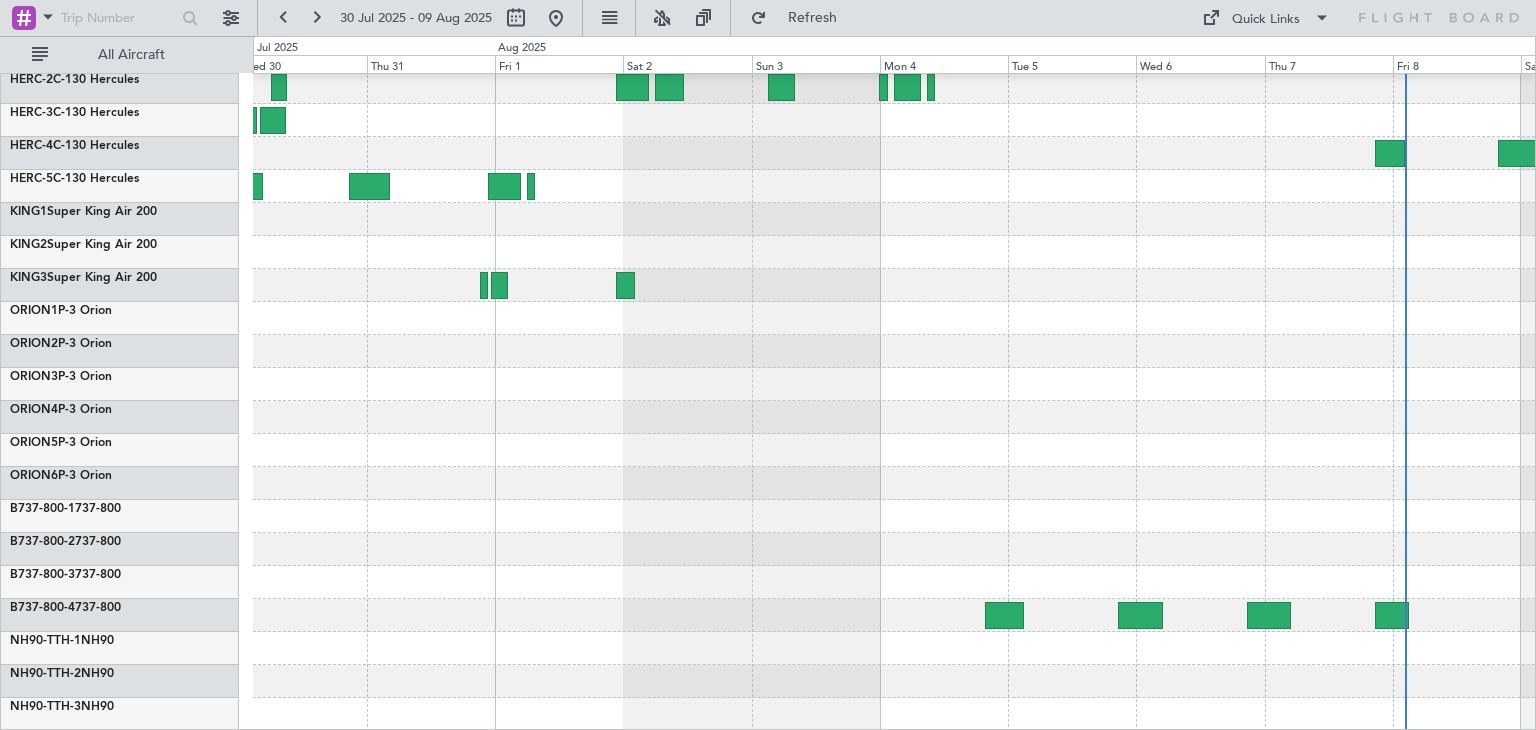scroll, scrollTop: 0, scrollLeft: 0, axis: both 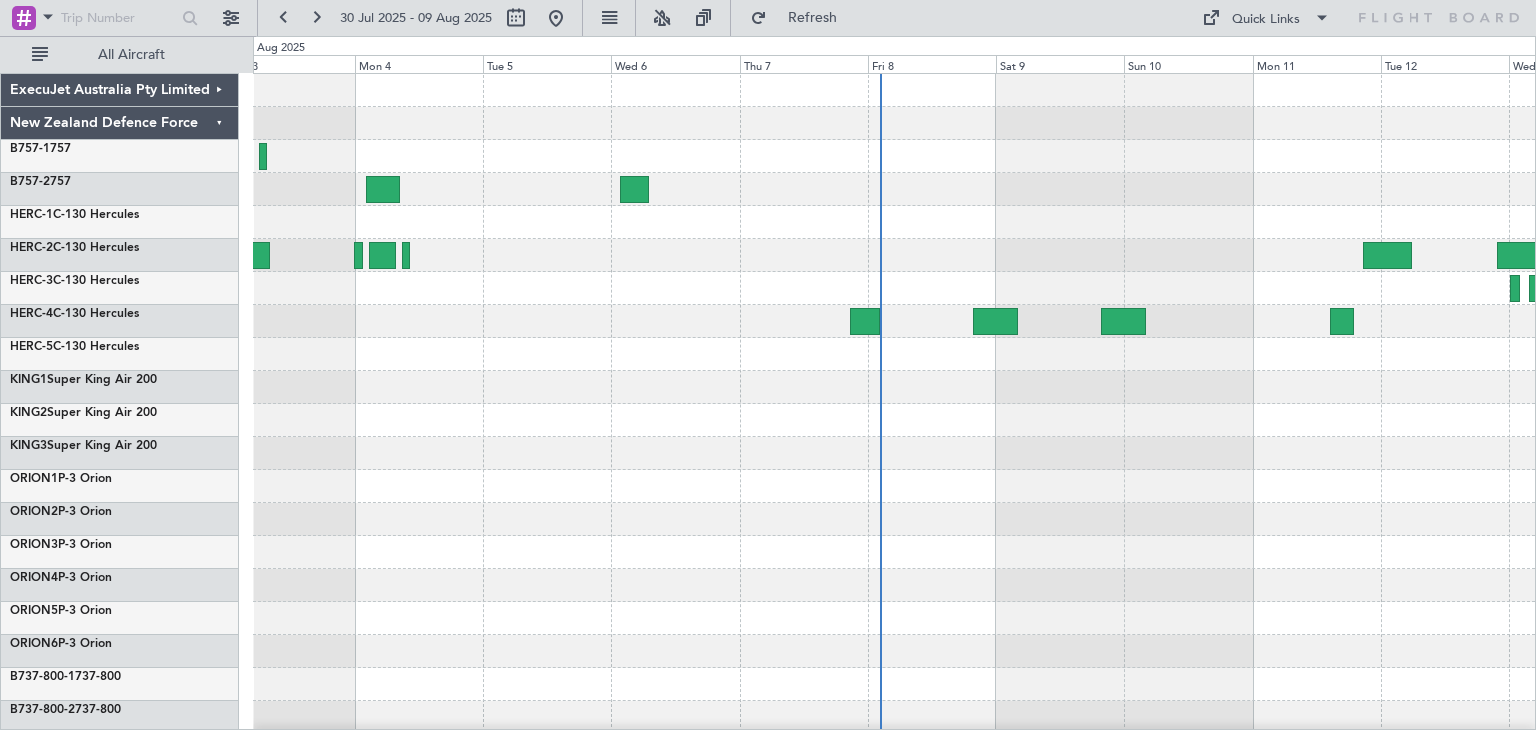 click 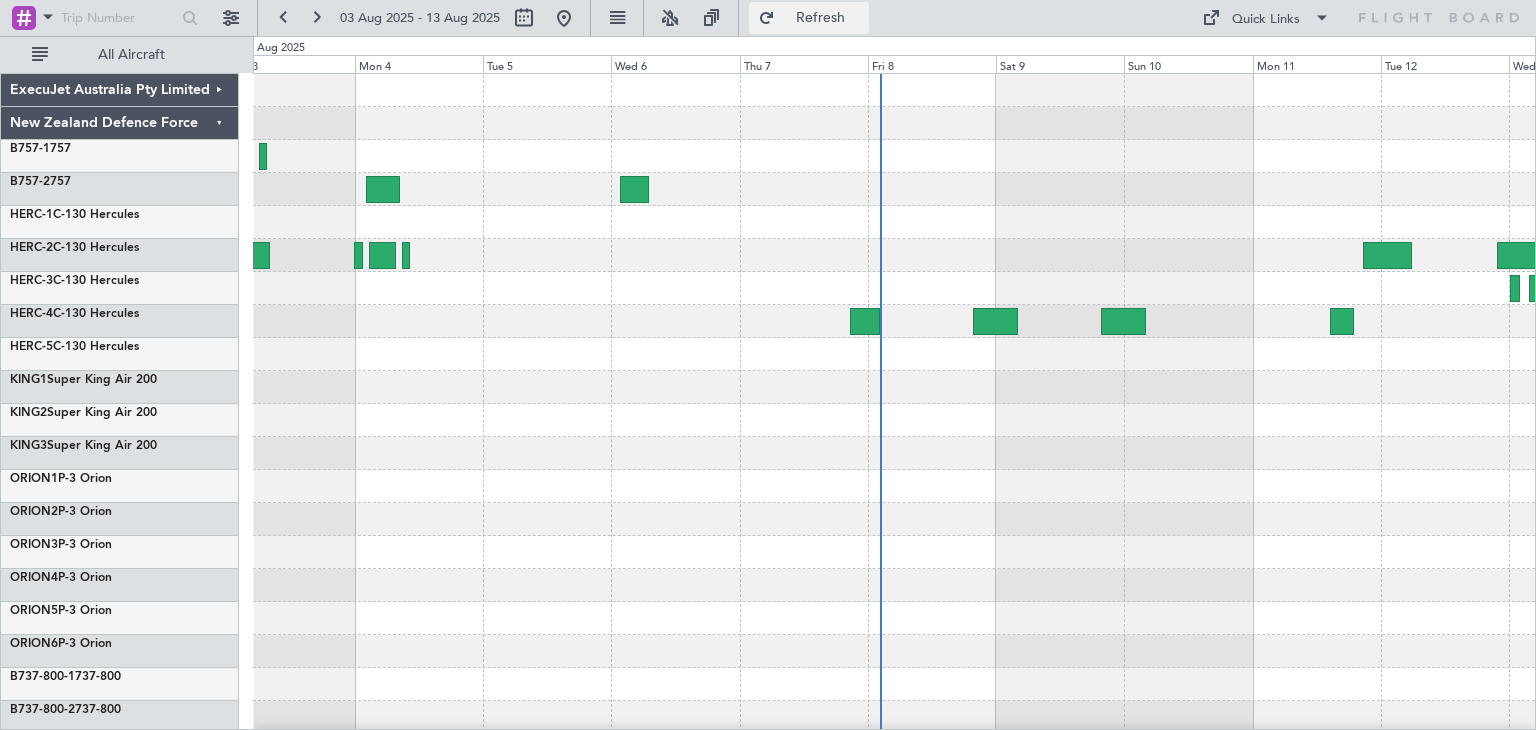 click on "Refresh" 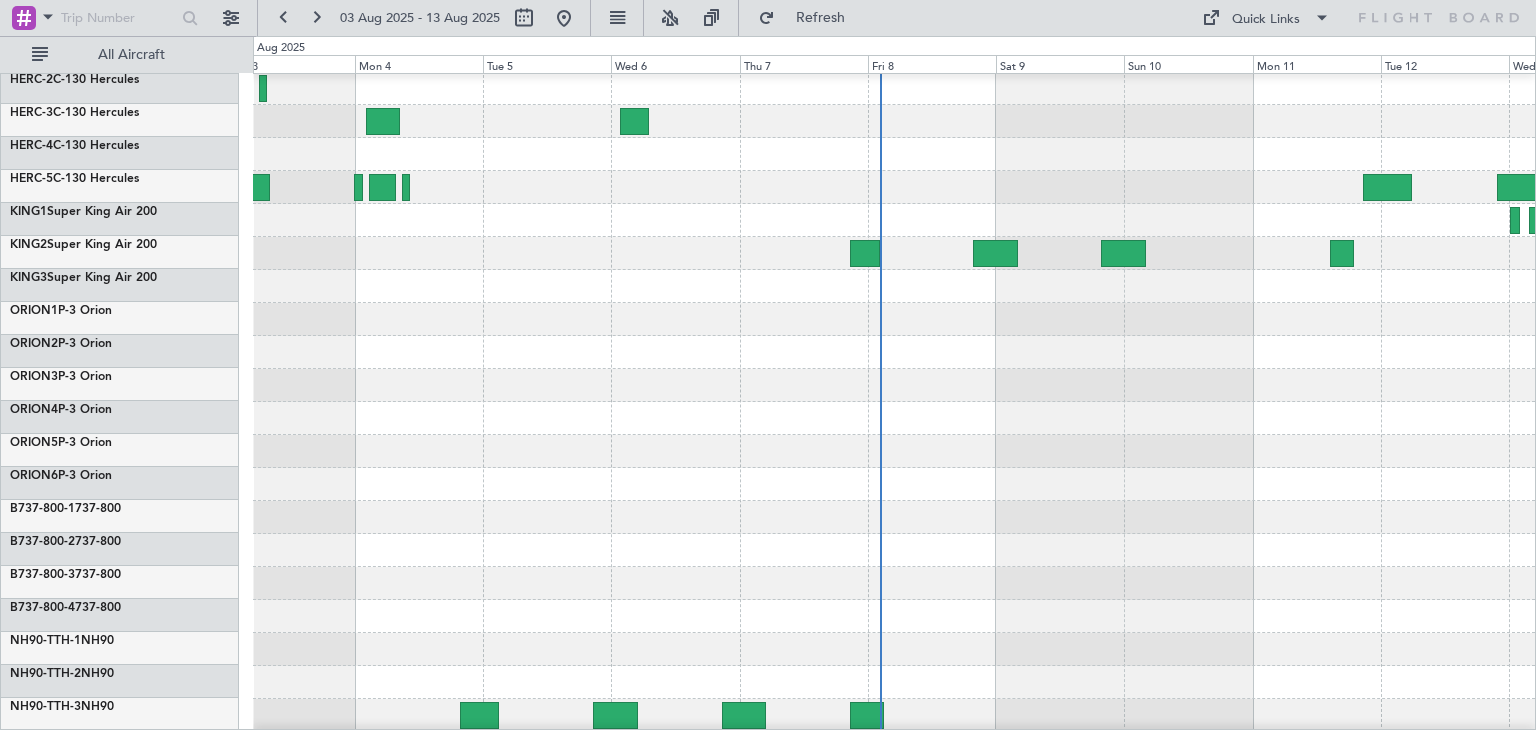 scroll, scrollTop: 0, scrollLeft: 0, axis: both 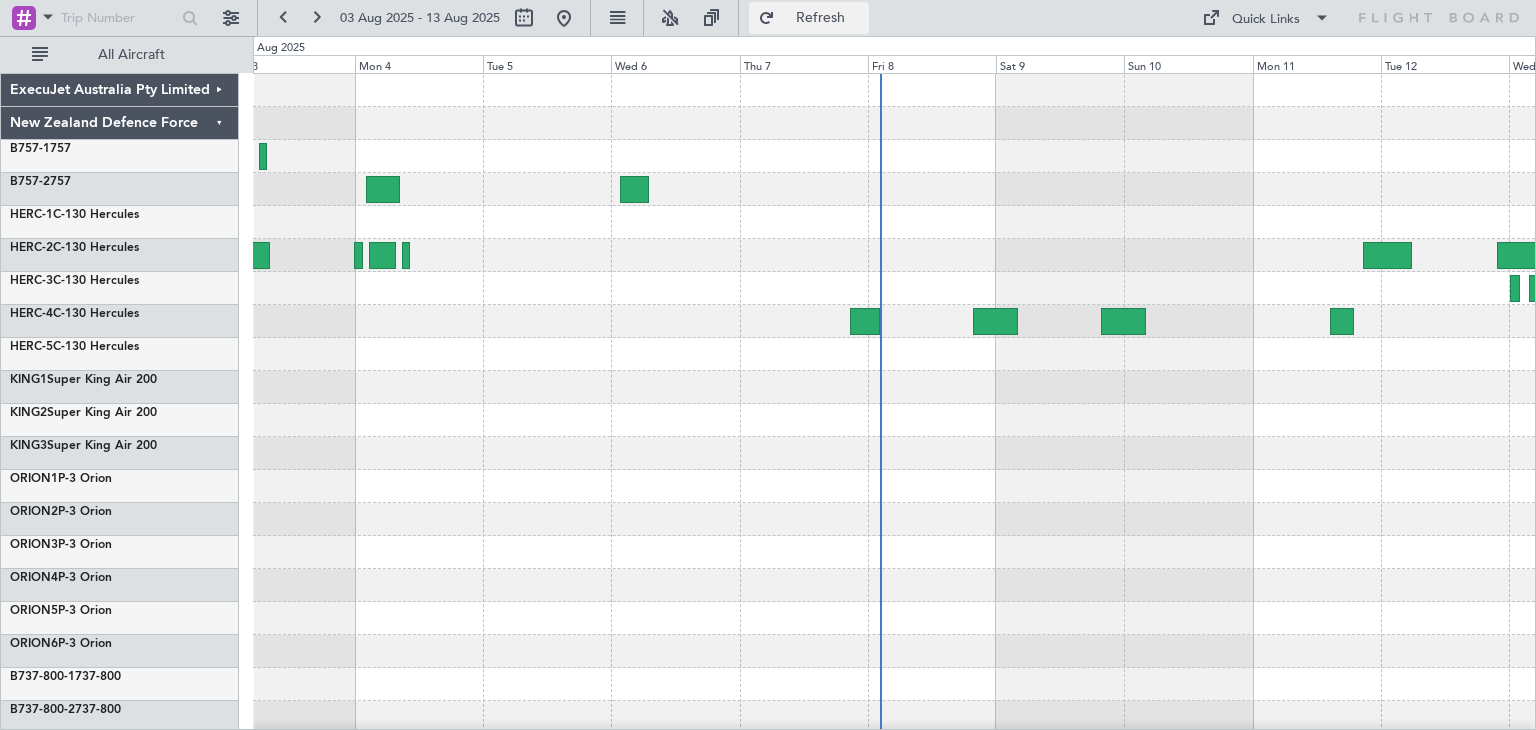 click on "Refresh" 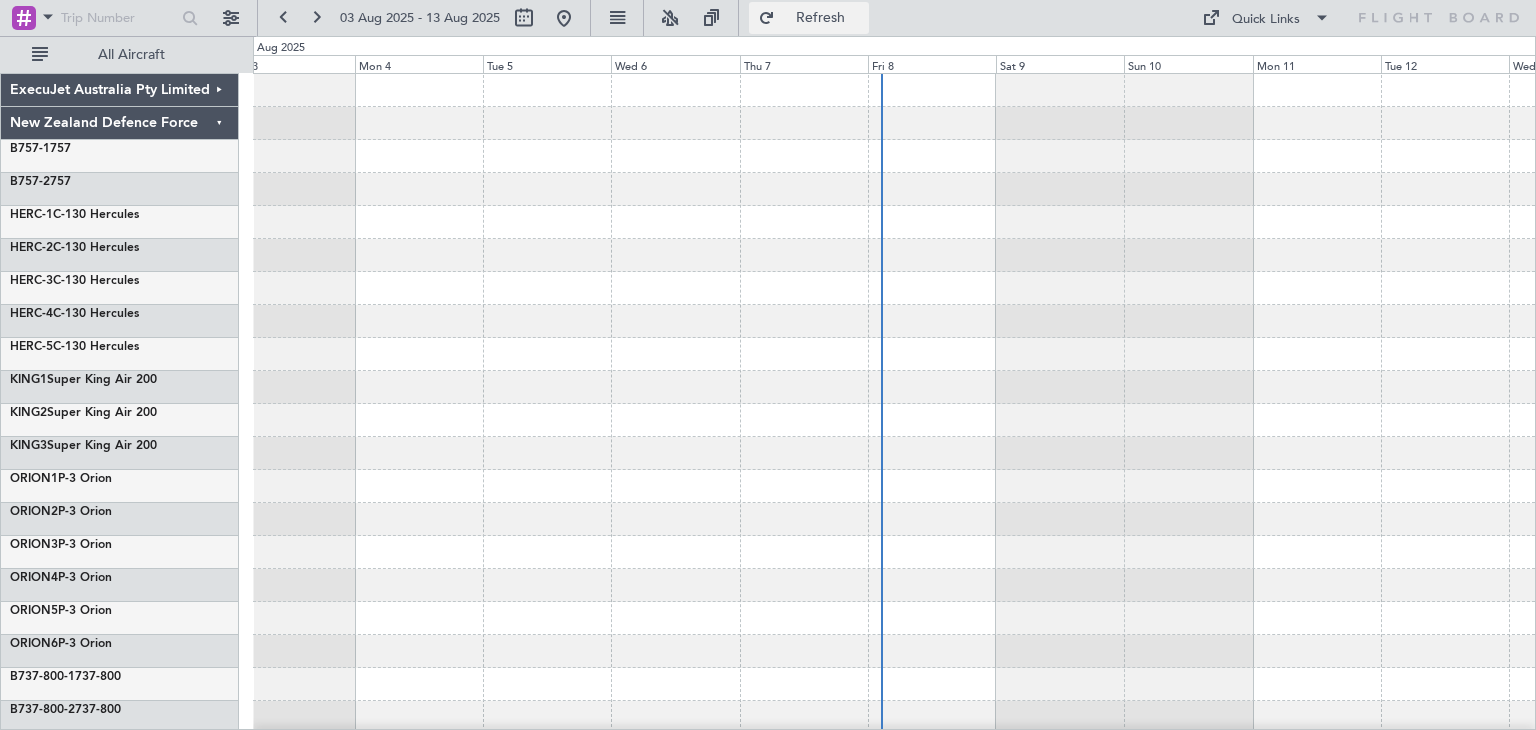 click on "Refresh" 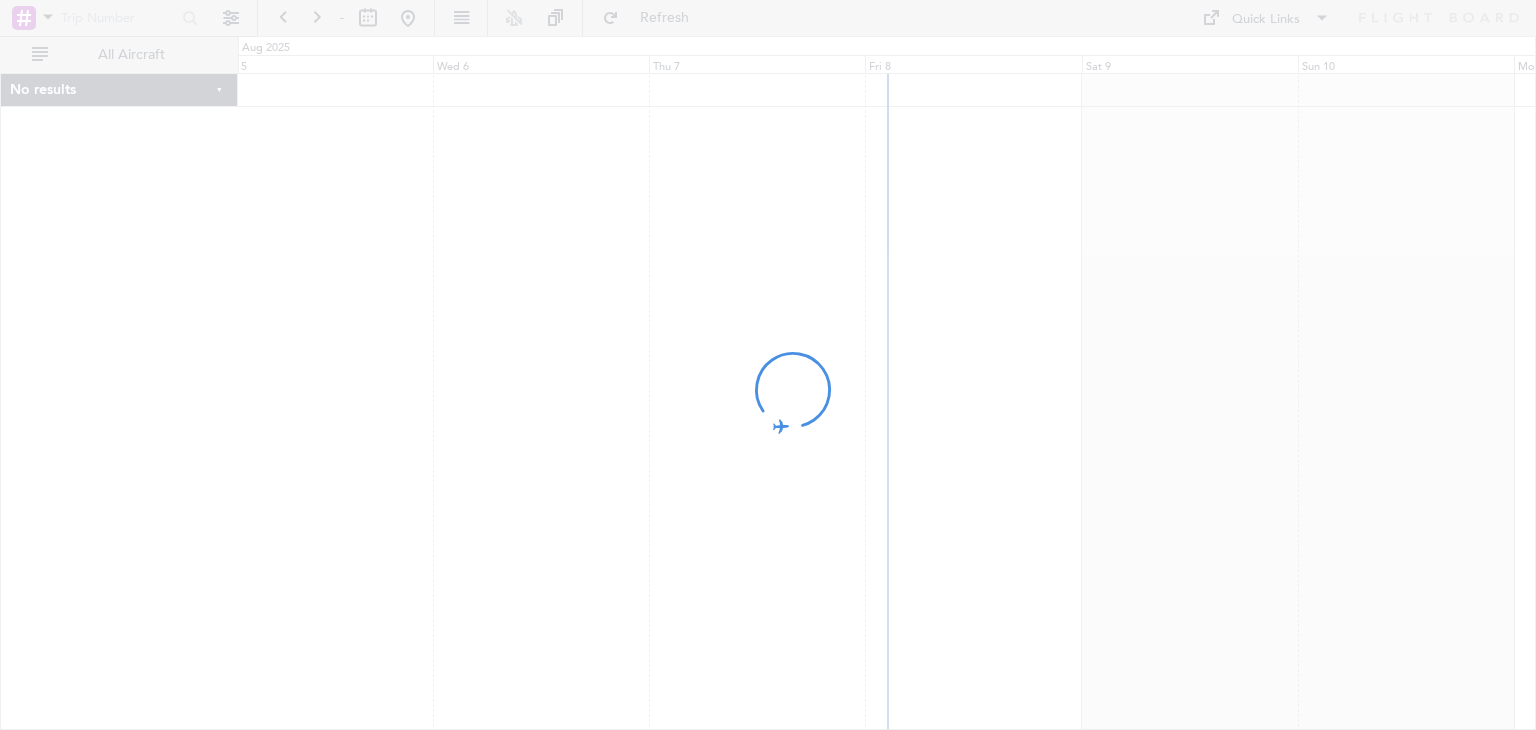 scroll, scrollTop: 0, scrollLeft: 0, axis: both 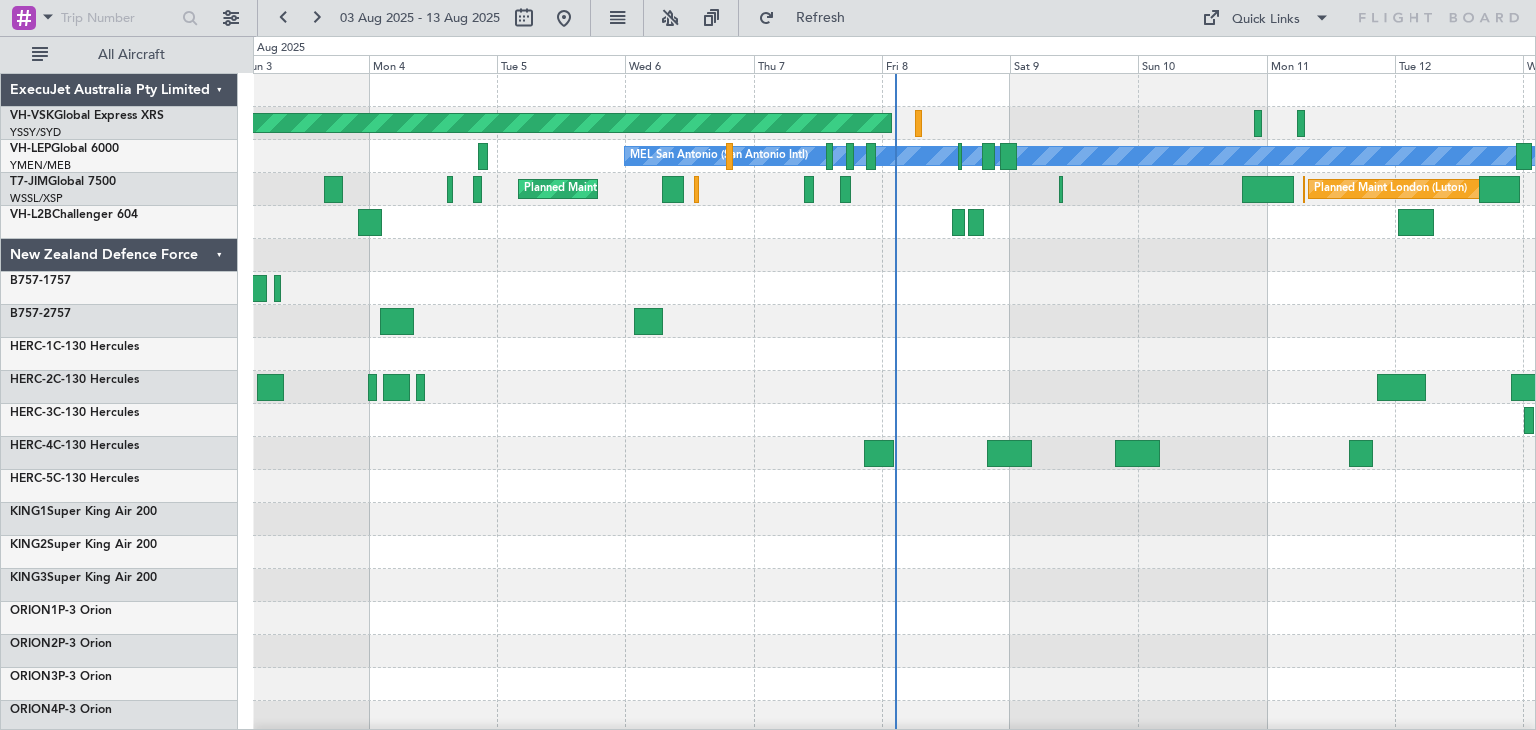 click on "ExecuJet Australia Pty Limited" 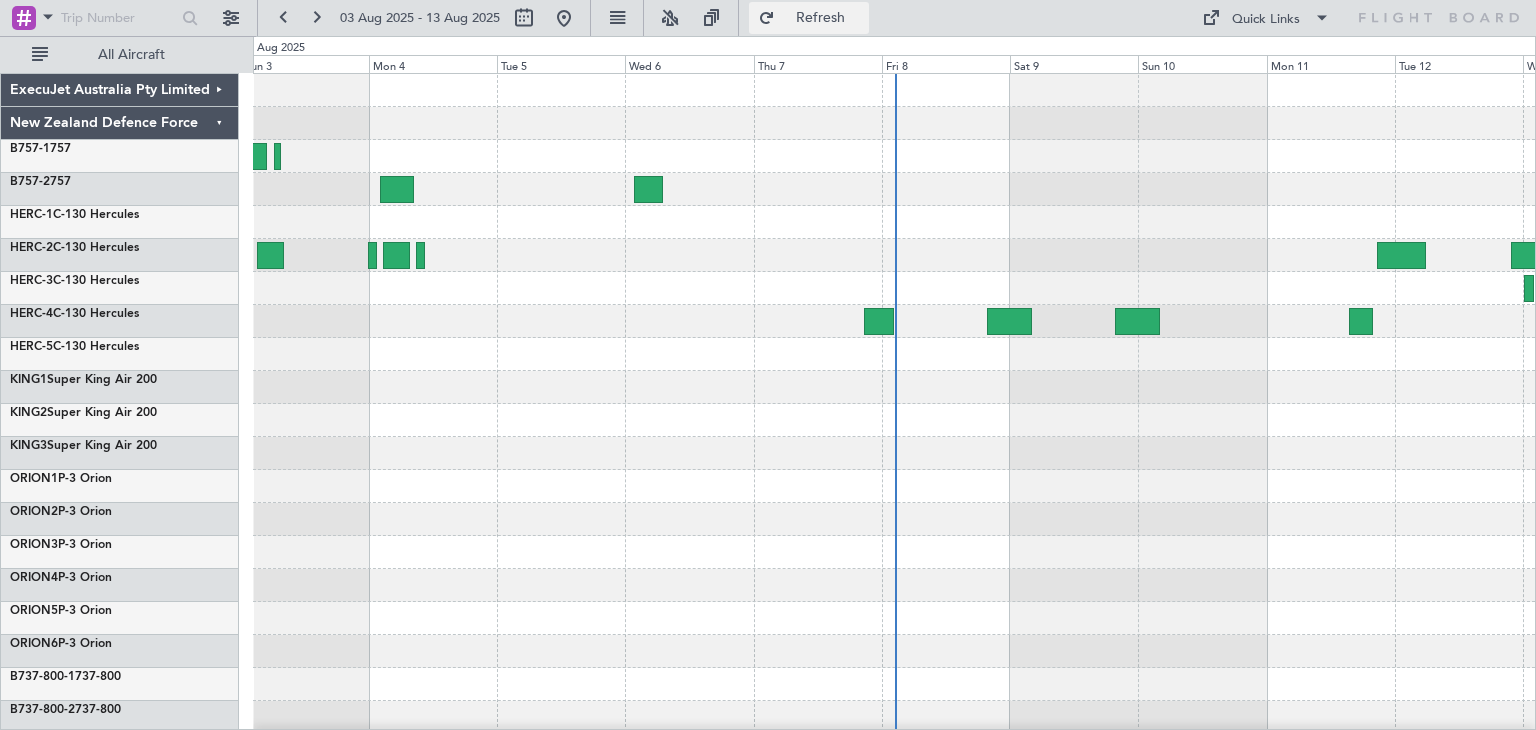 click on "Refresh" 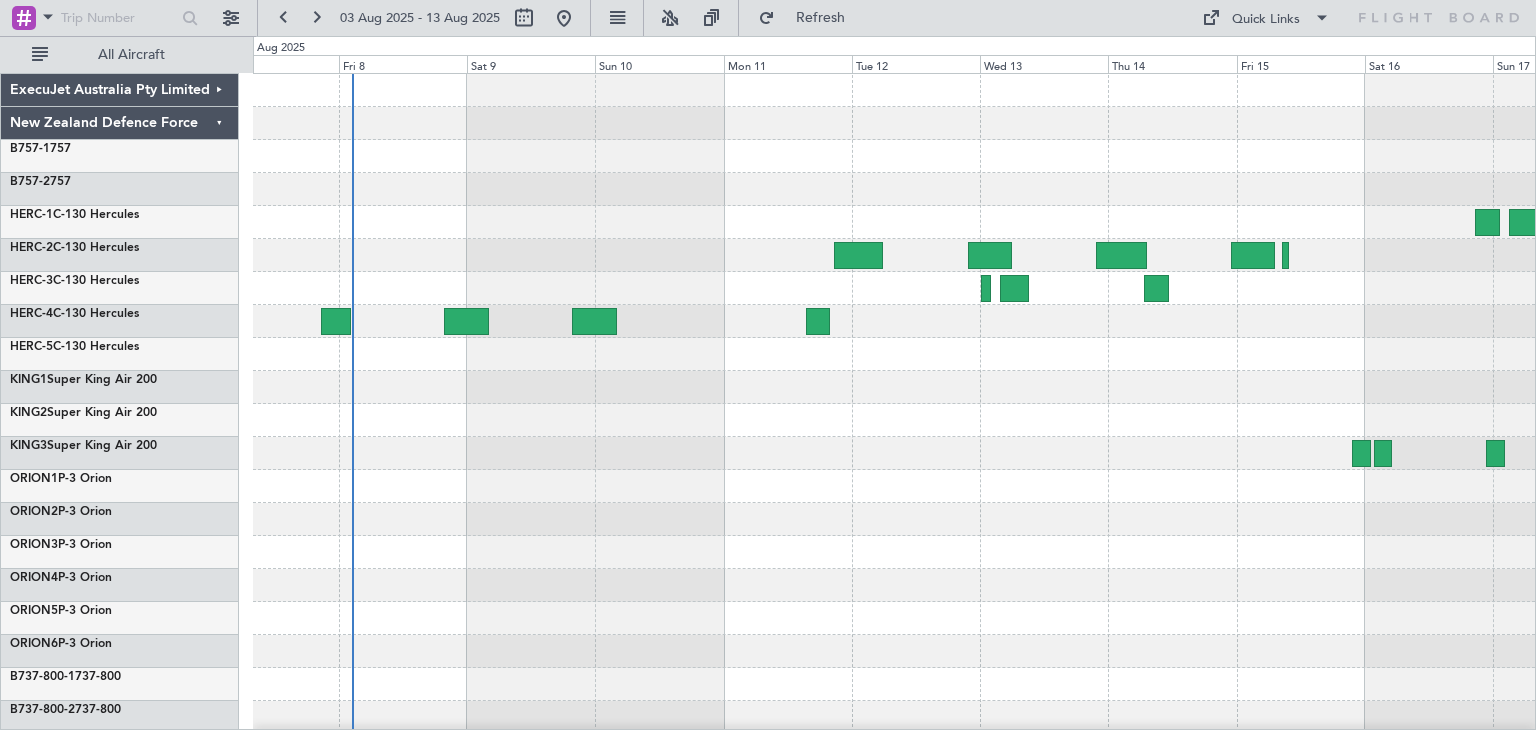 click 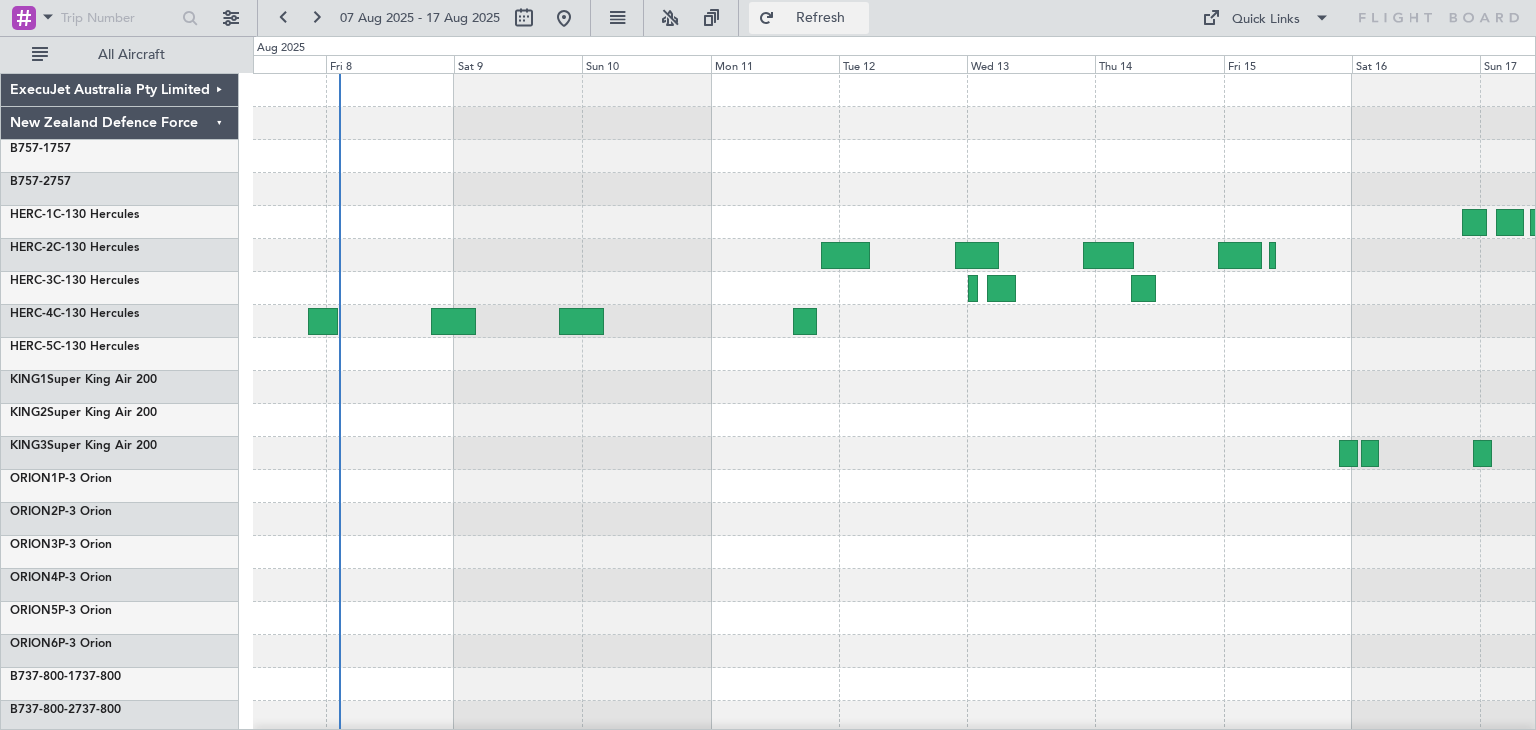 click on "Refresh" 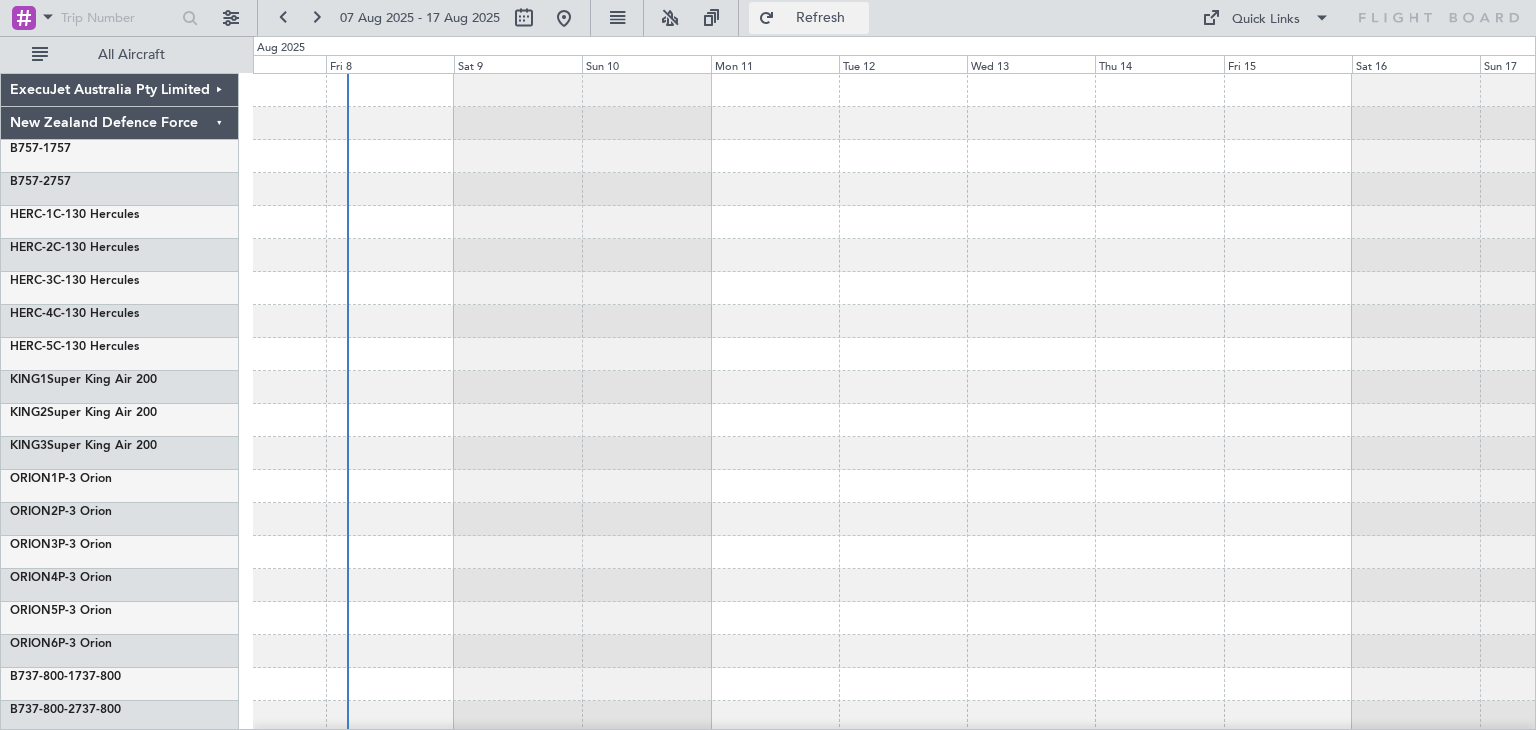 click on "Refresh" 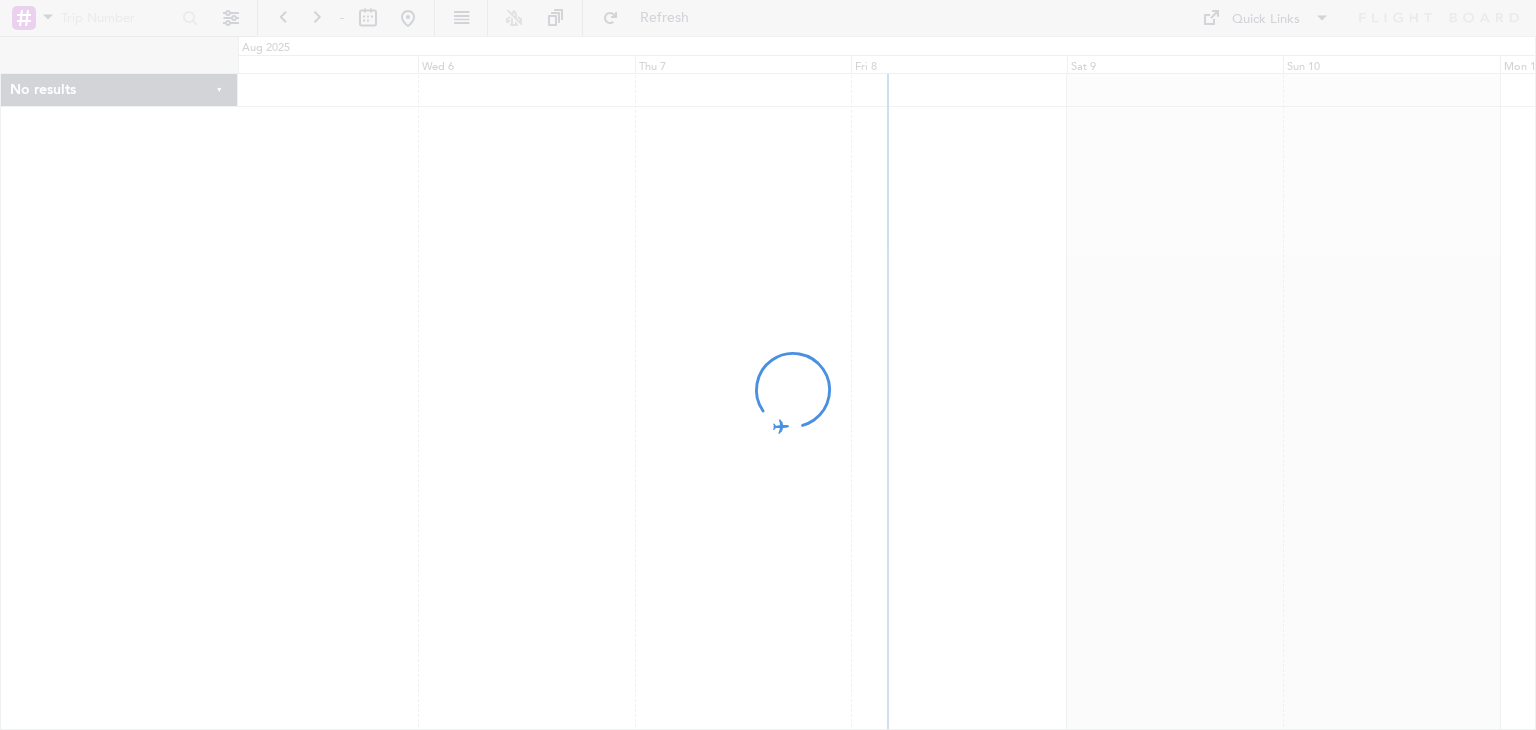 scroll, scrollTop: 0, scrollLeft: 0, axis: both 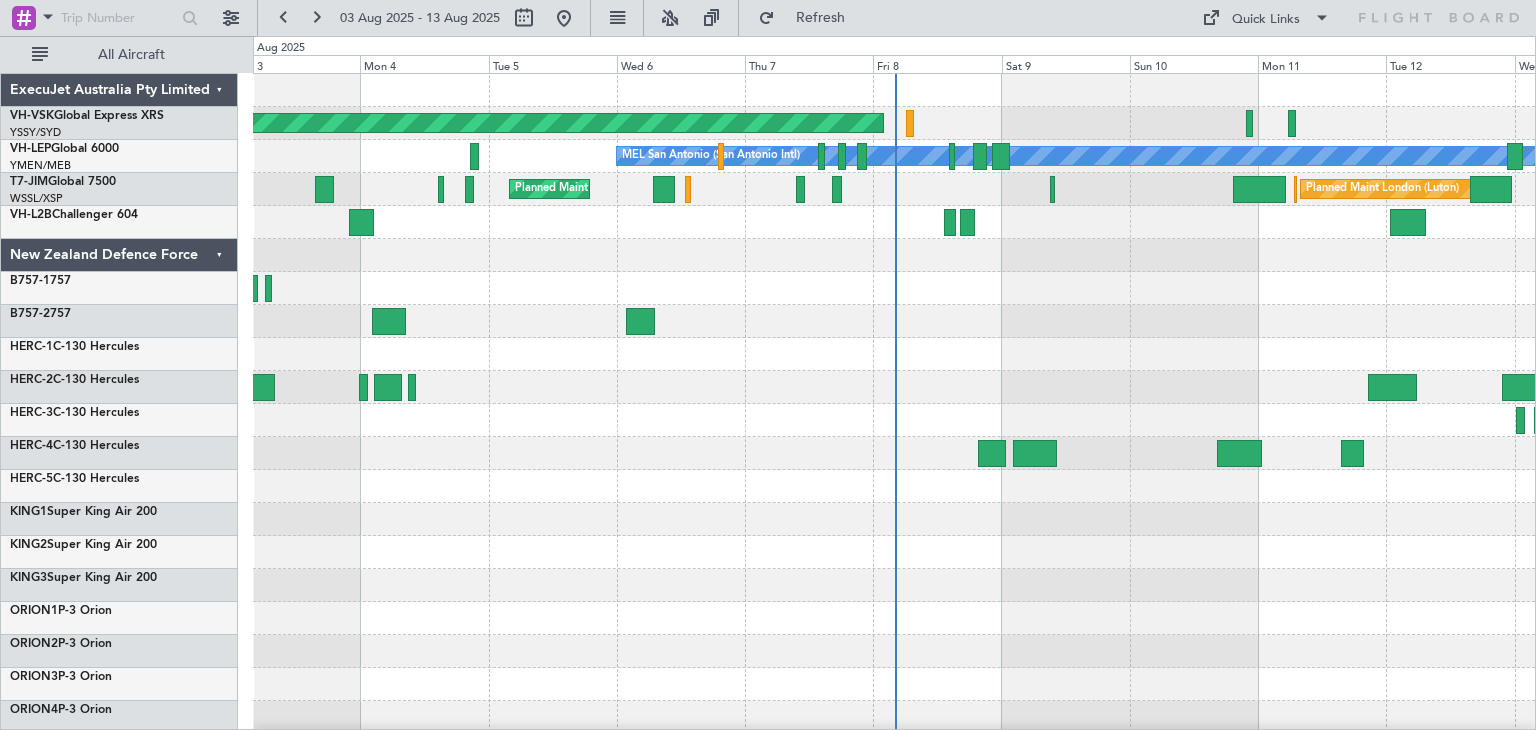 click on "ExecuJet Australia Pty Limited" 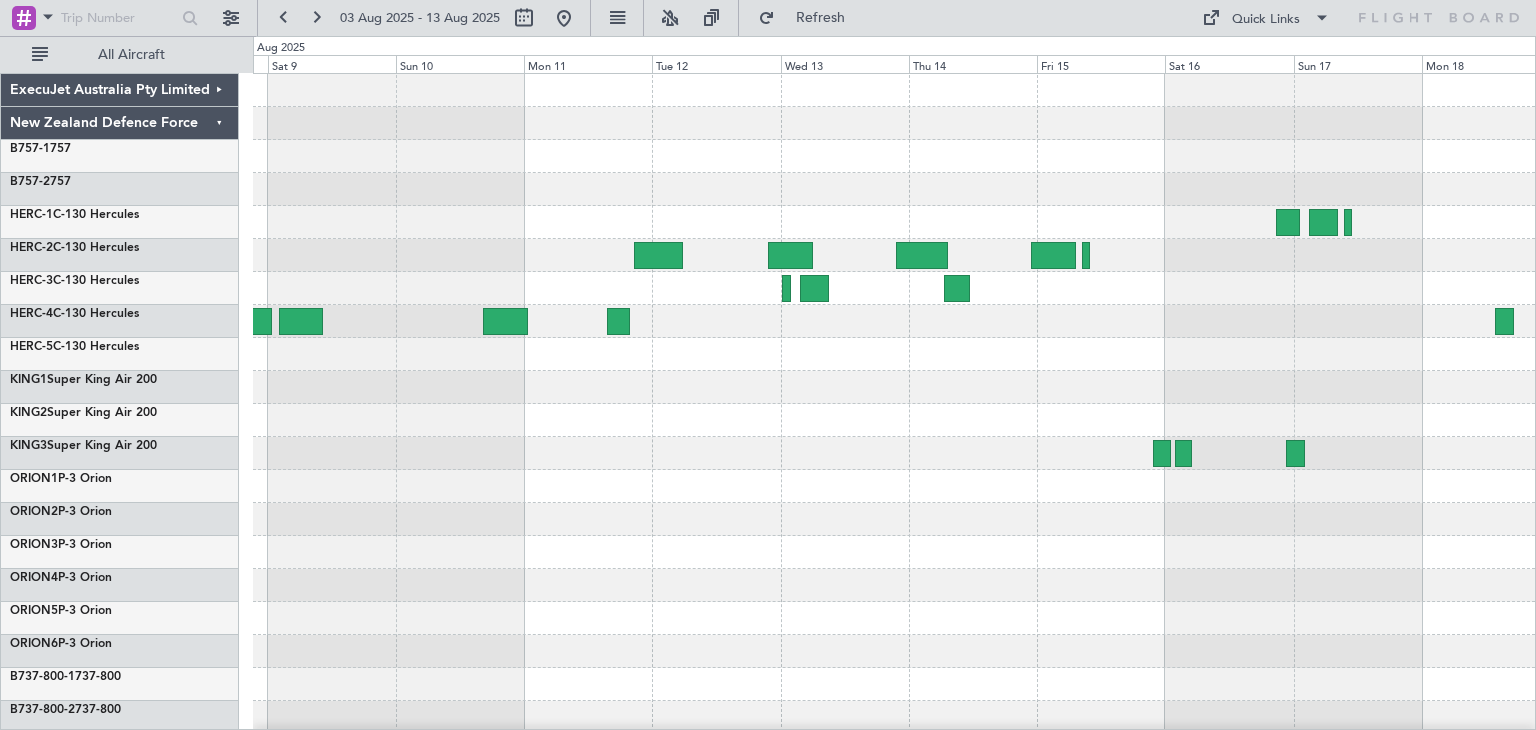 click on "ExecuJet Australia Pty Limited
New Zealand Defence Force
B757-1  757
B757-2  757
HERC-1  C-130 Hercules
HERC-2  C-130 Hercules
HERC-3  C-130 Hercules
HERC-4  C-130 Hercules
HERC-5  C-130 Hercules
KING1  Super King Air 200
KING2  Super King Air 200" 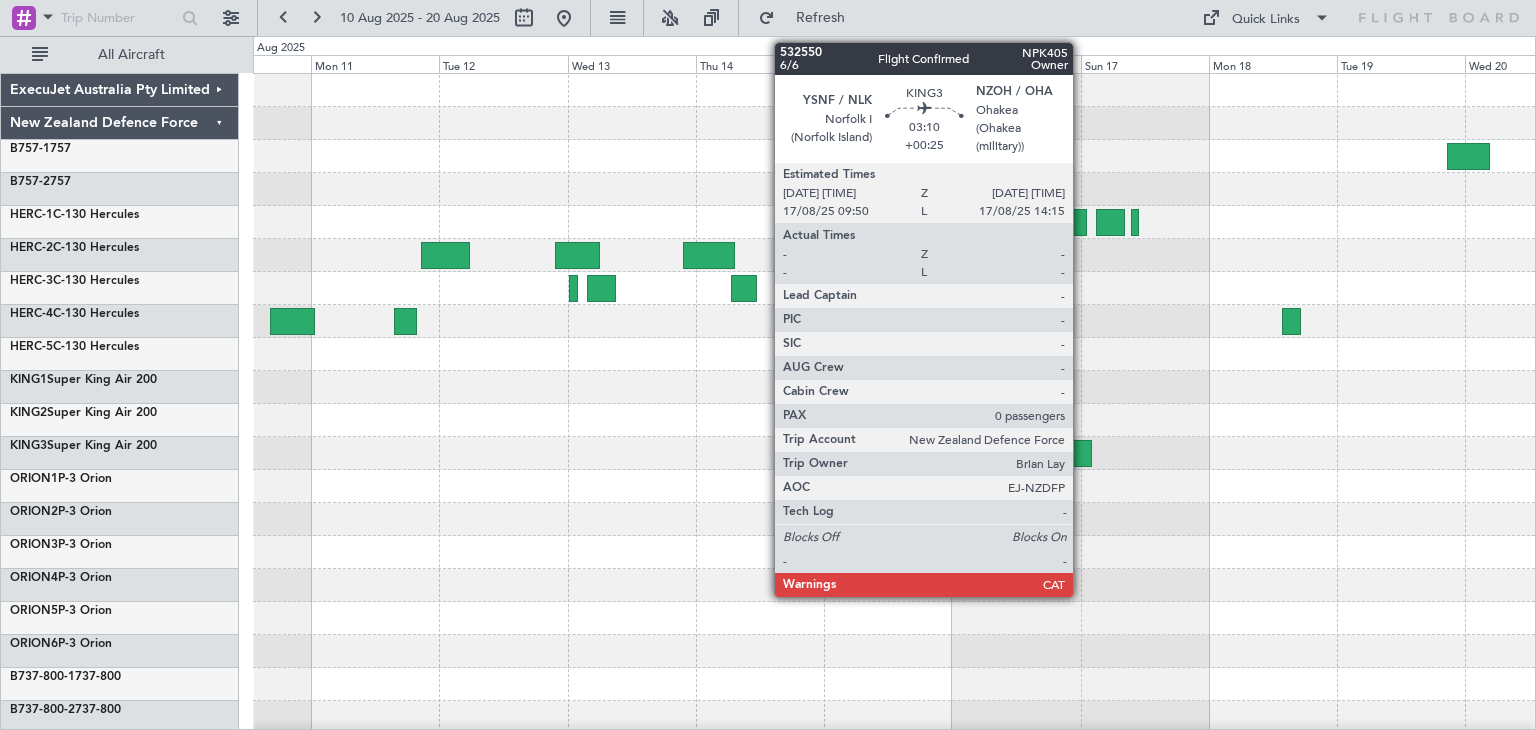 click 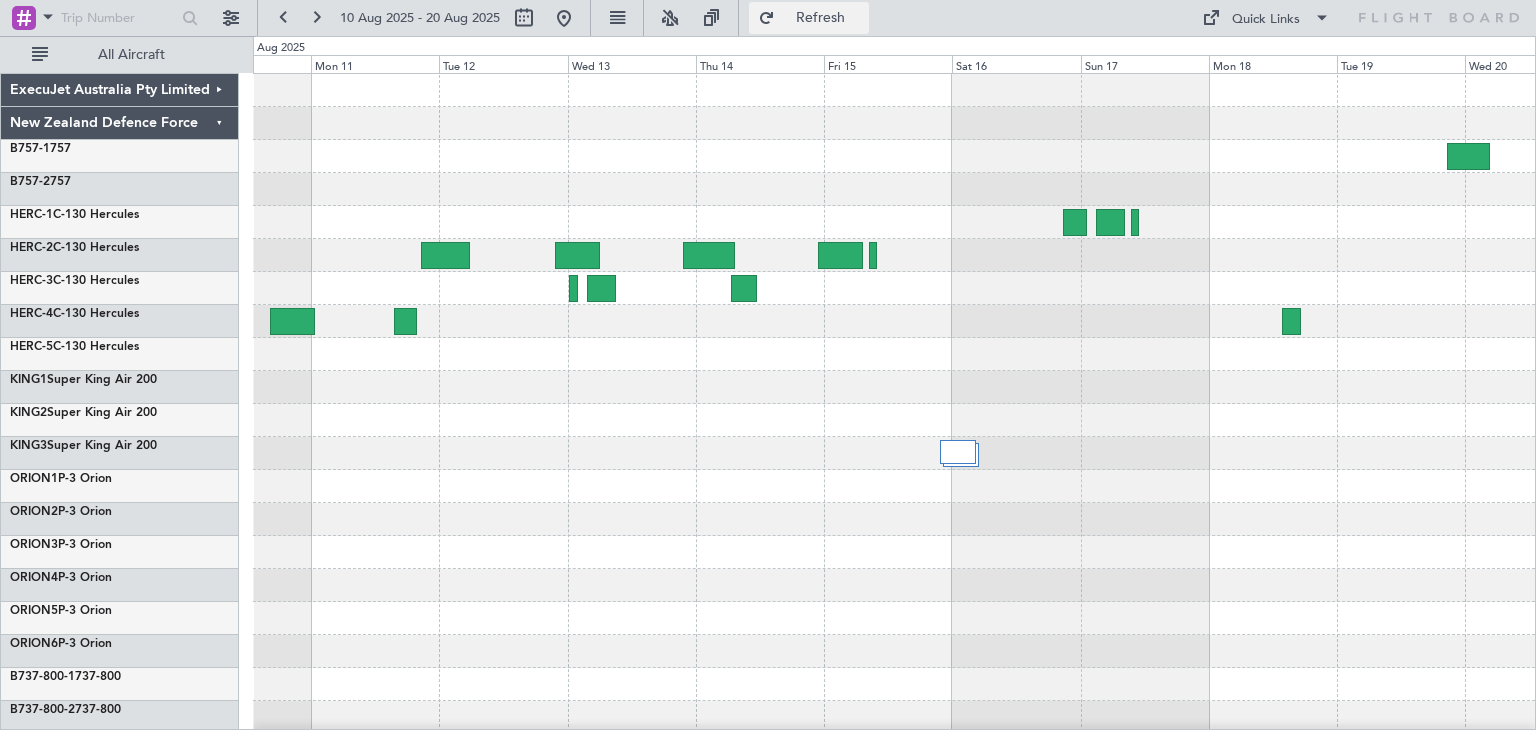 click on "Refresh" 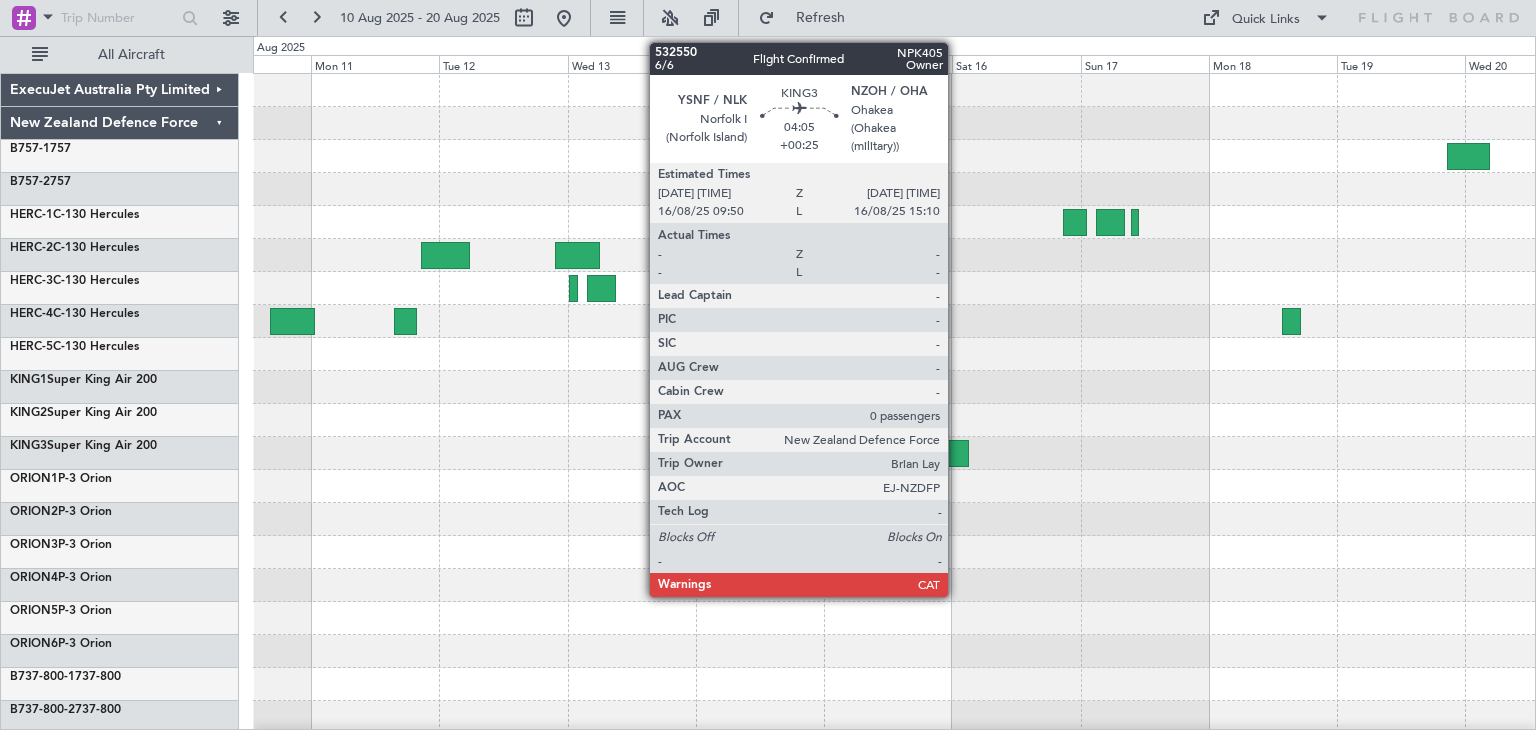 click 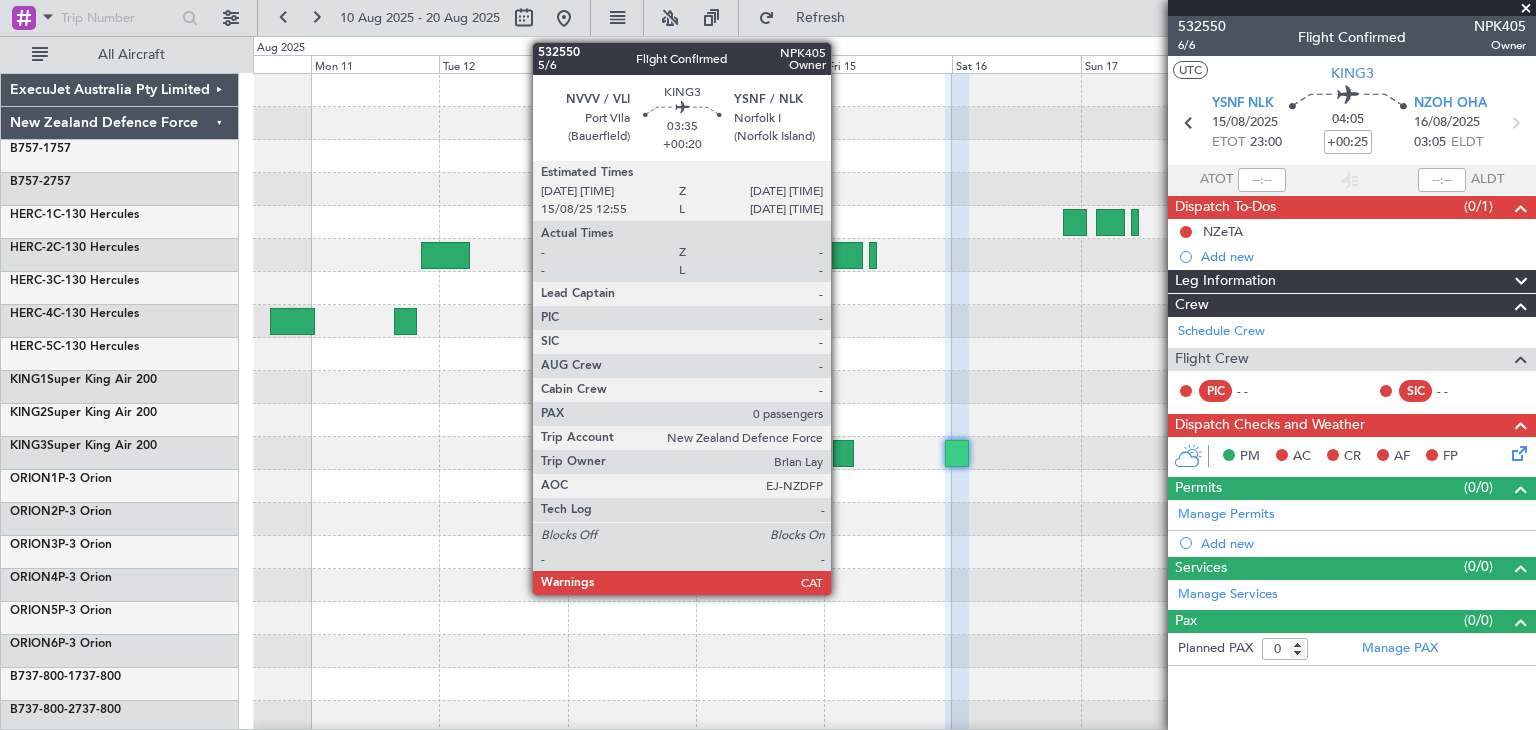 click 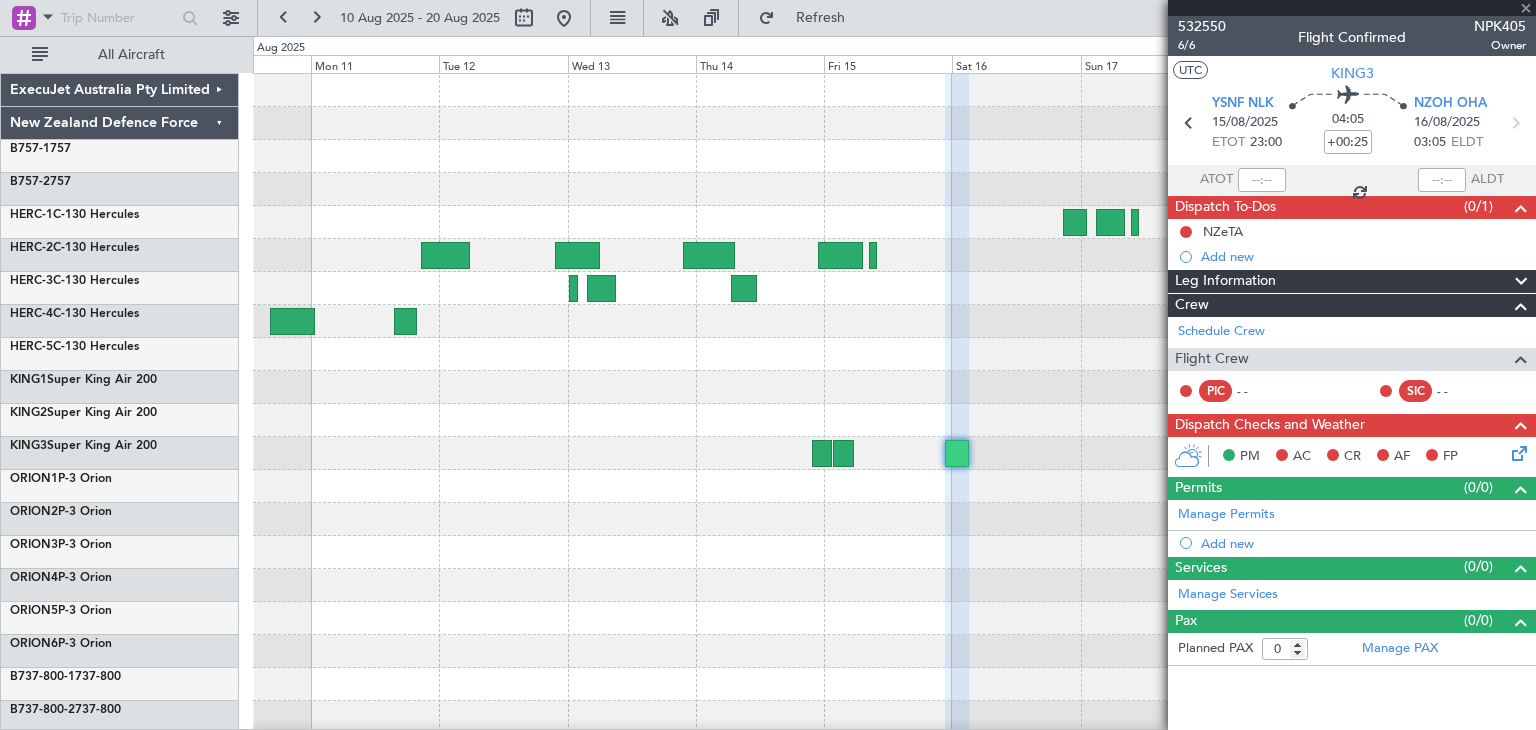 click 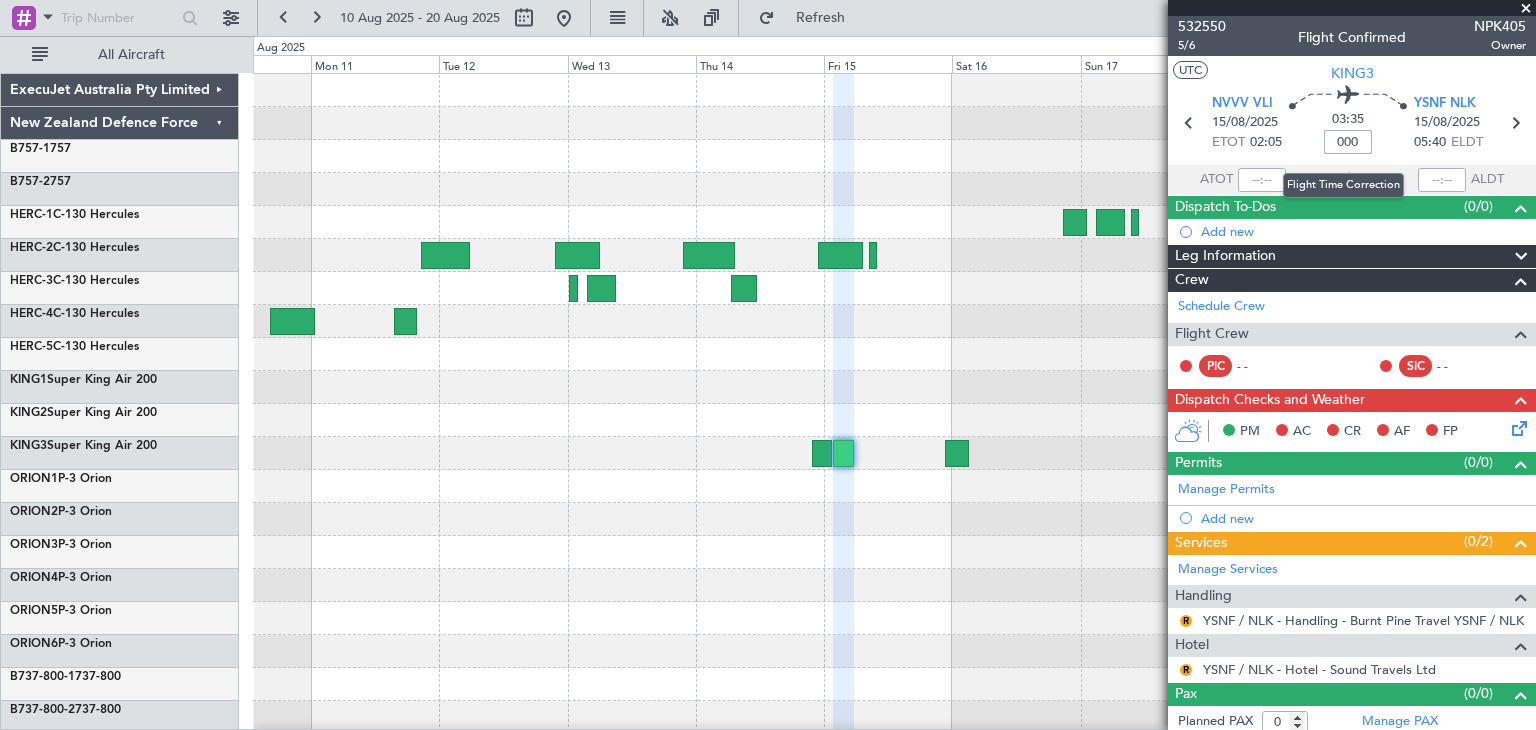 type on "+00:00" 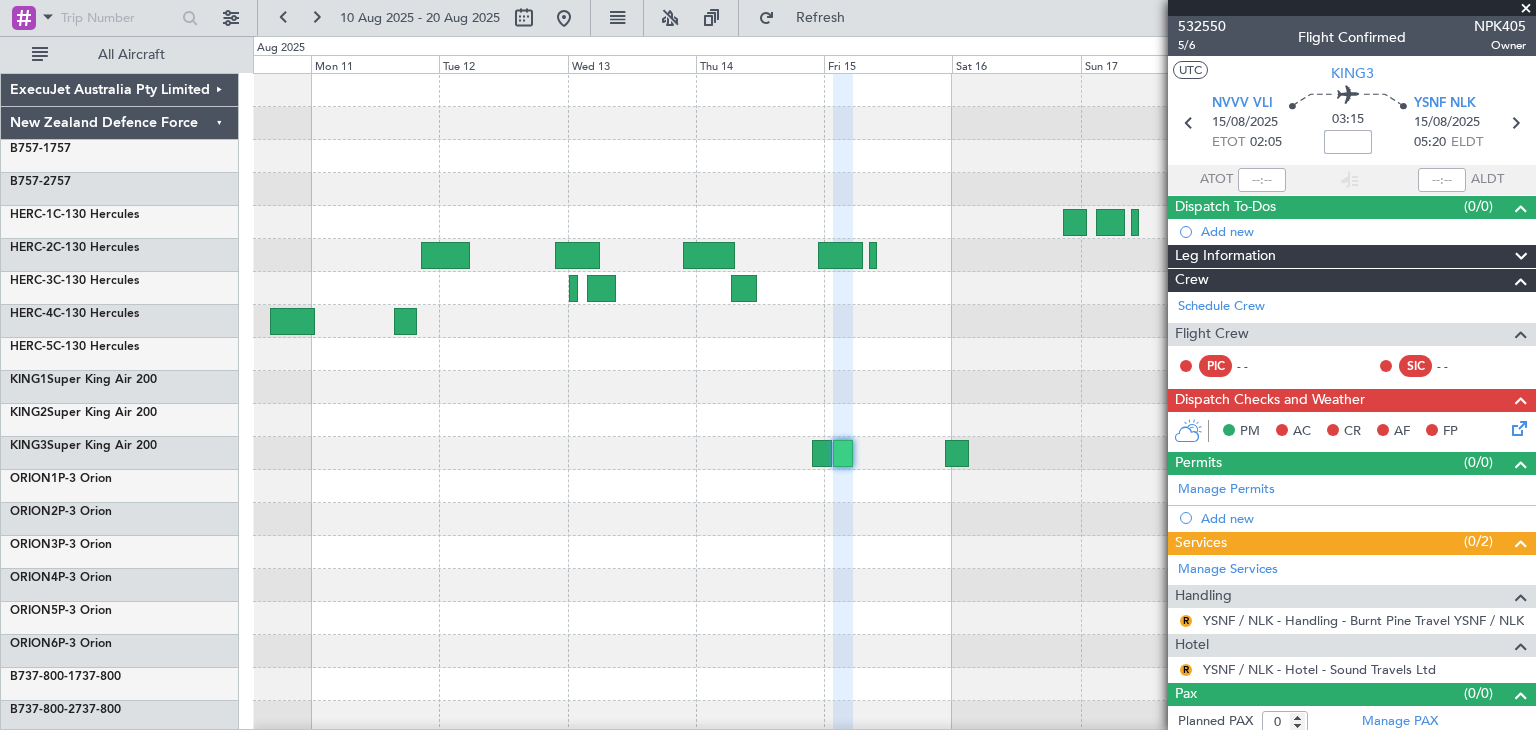 click 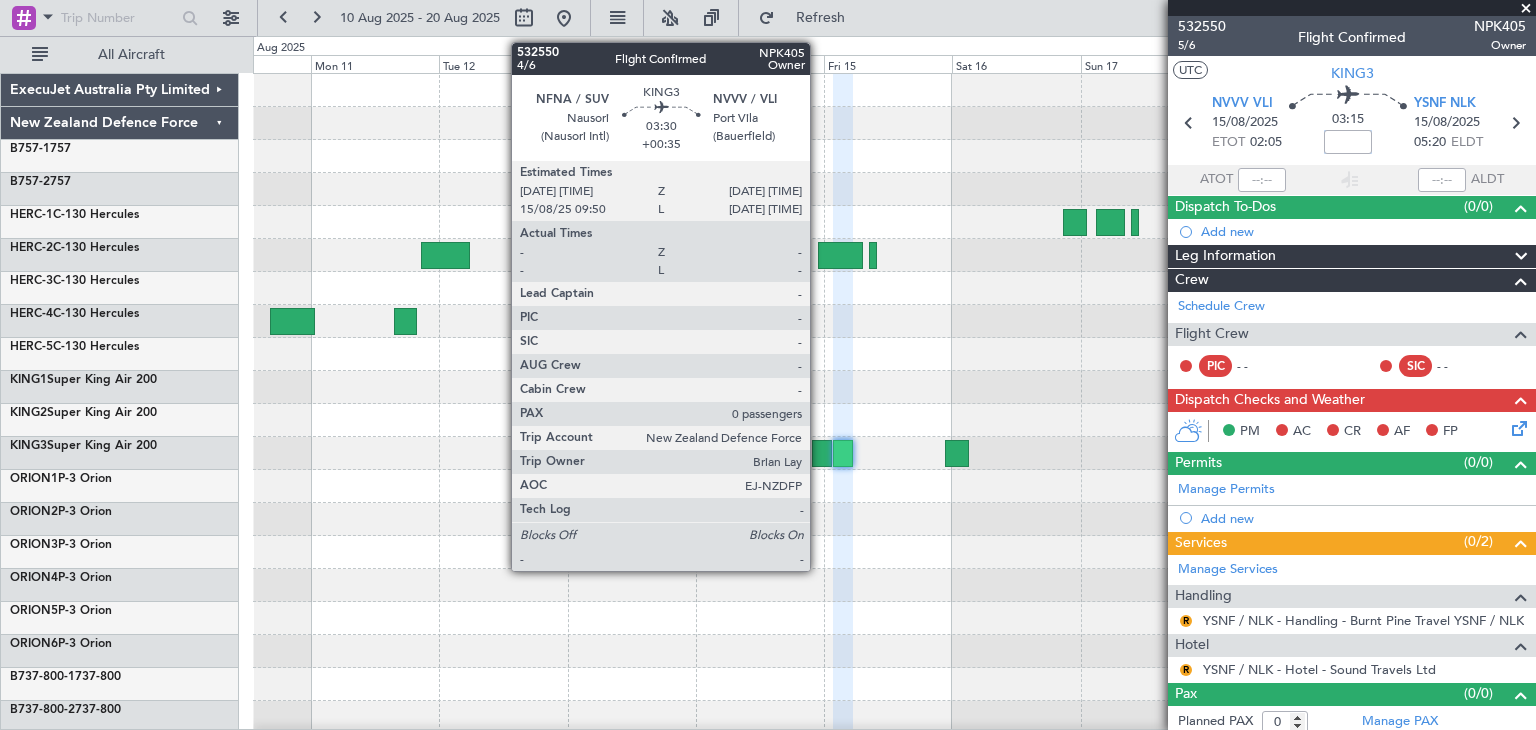 click 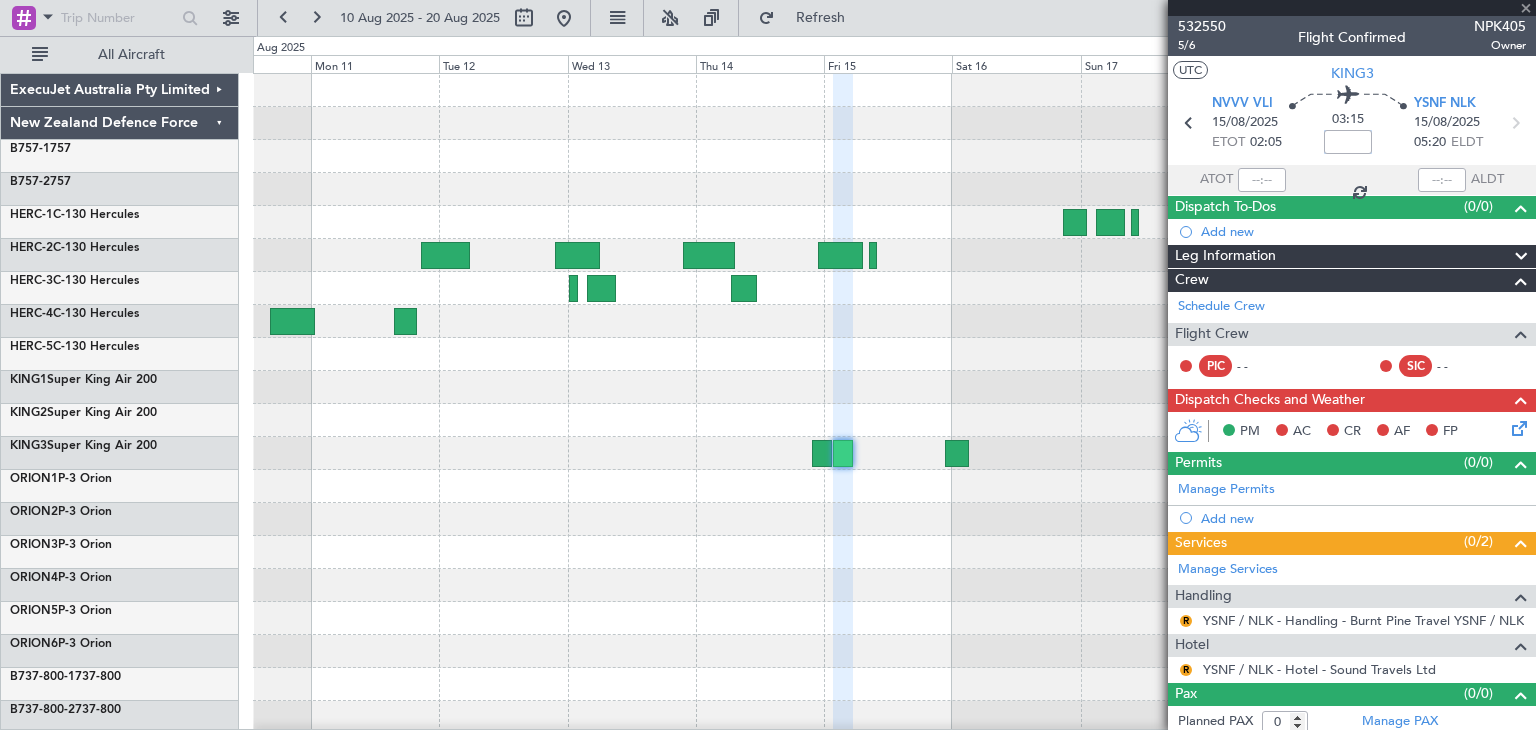 type on "+00:35" 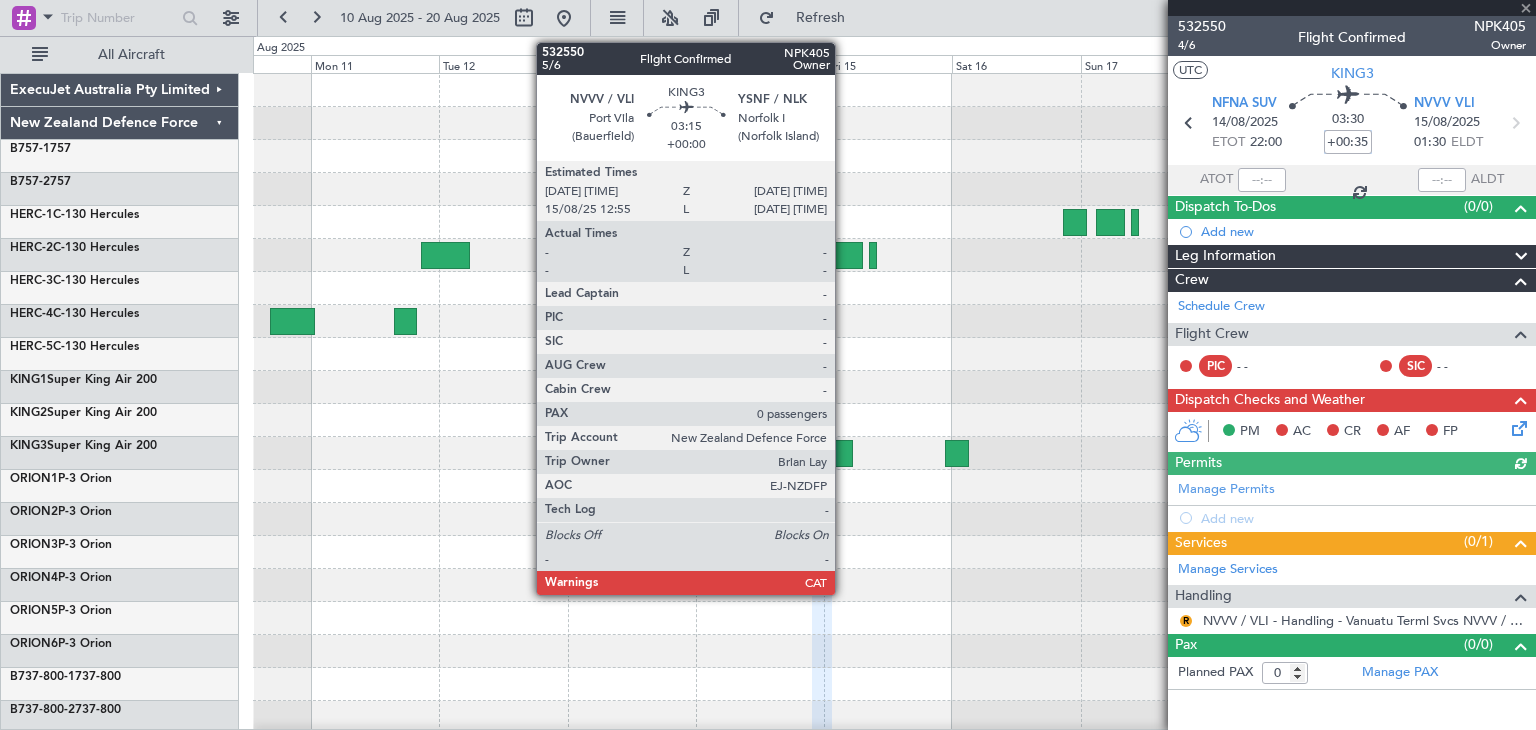 click 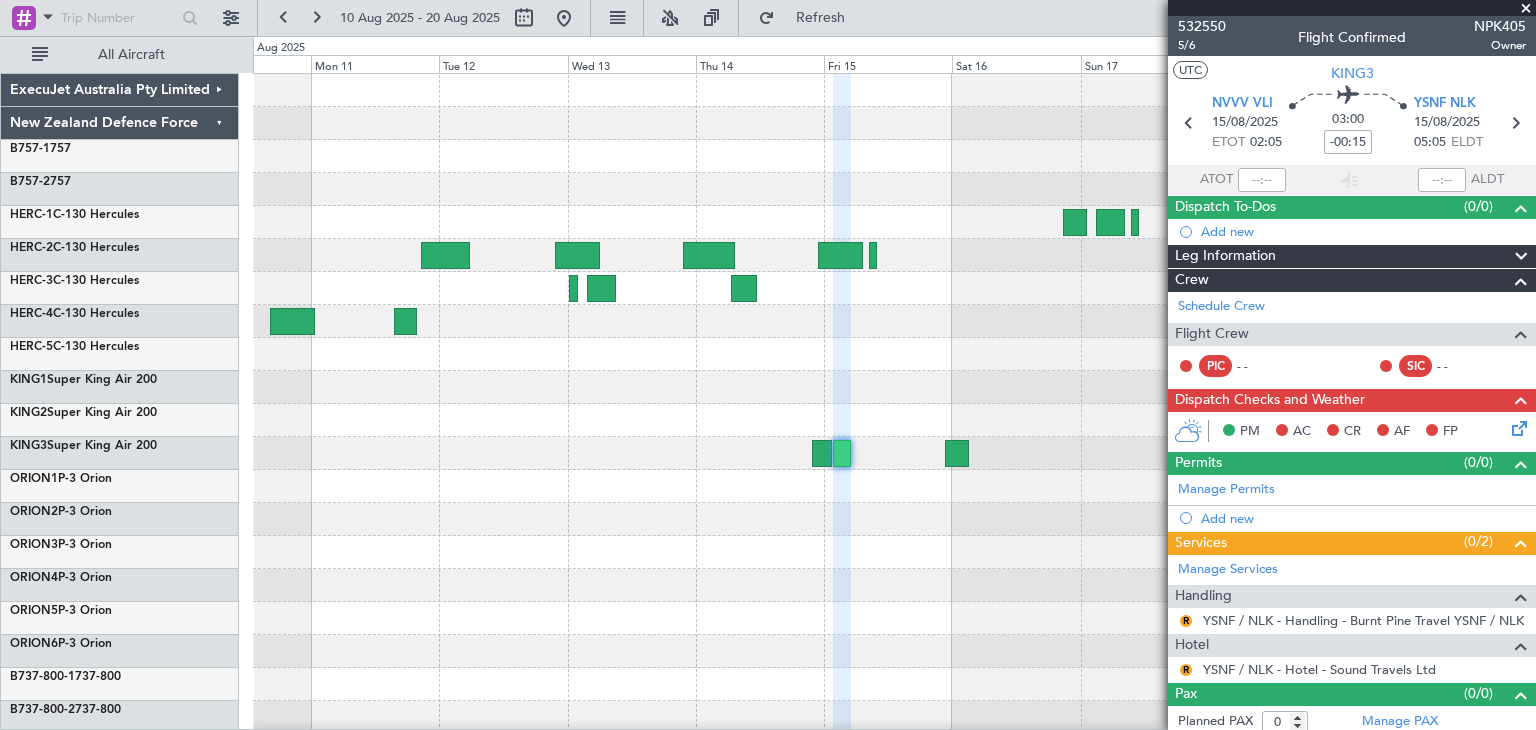 type on "-00:15" 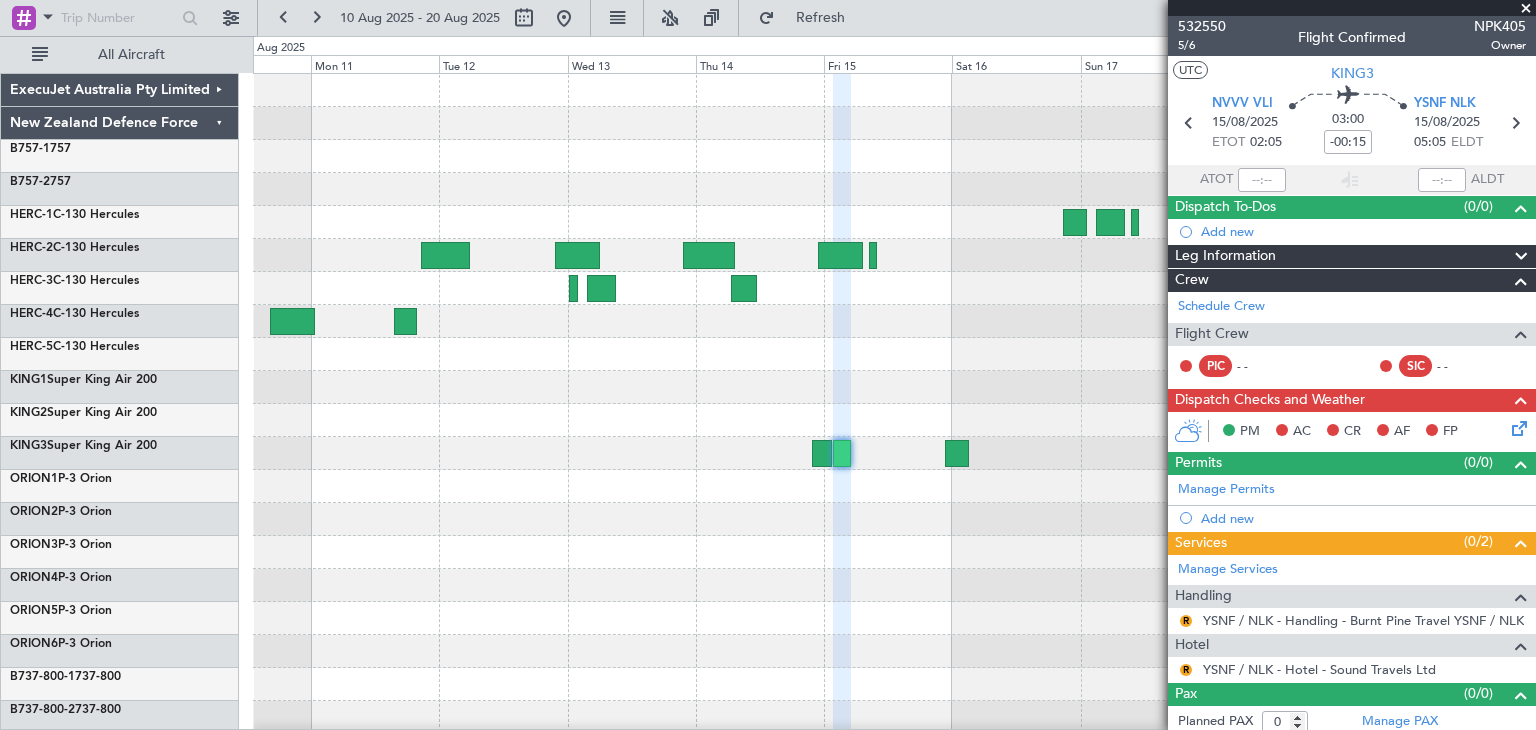 click at bounding box center [1526, 9] 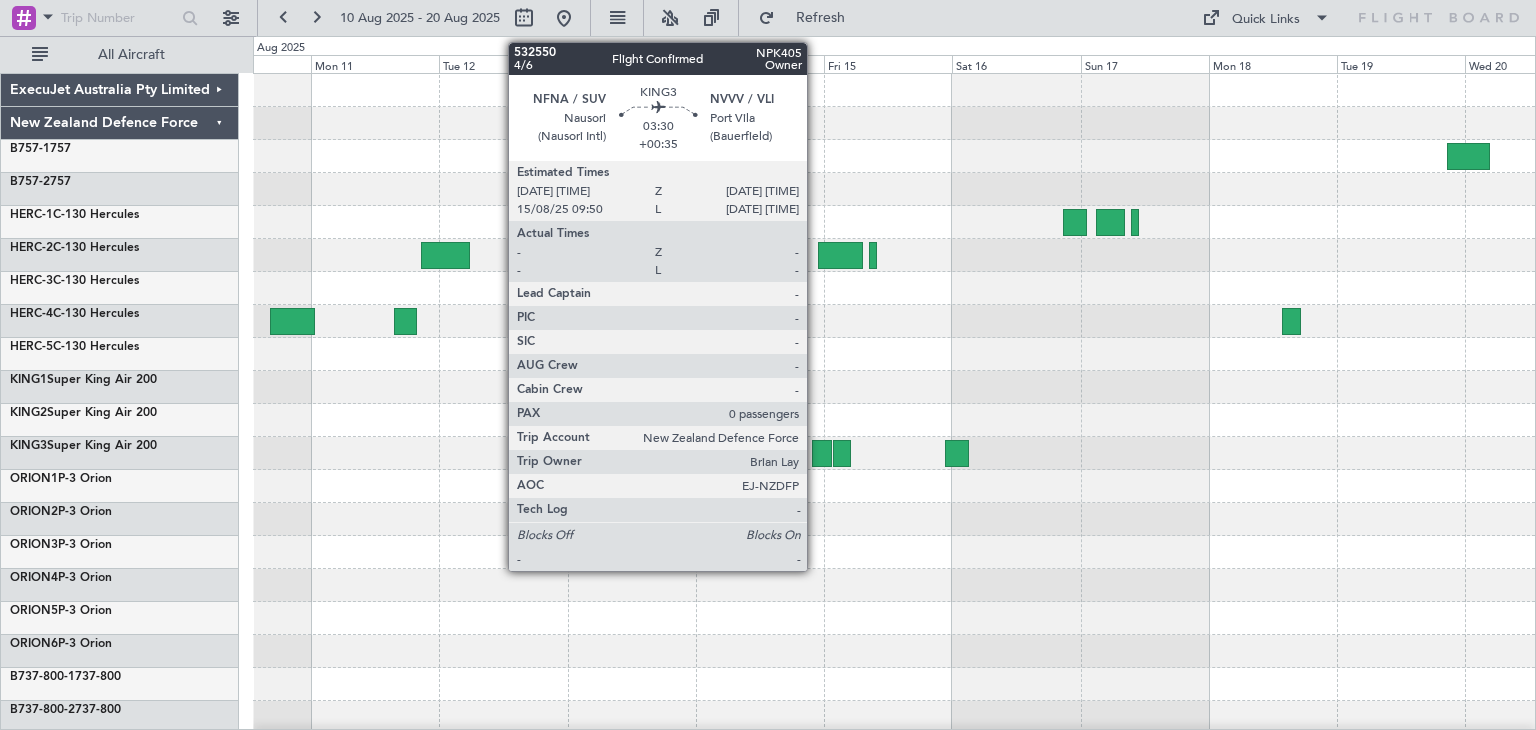 click 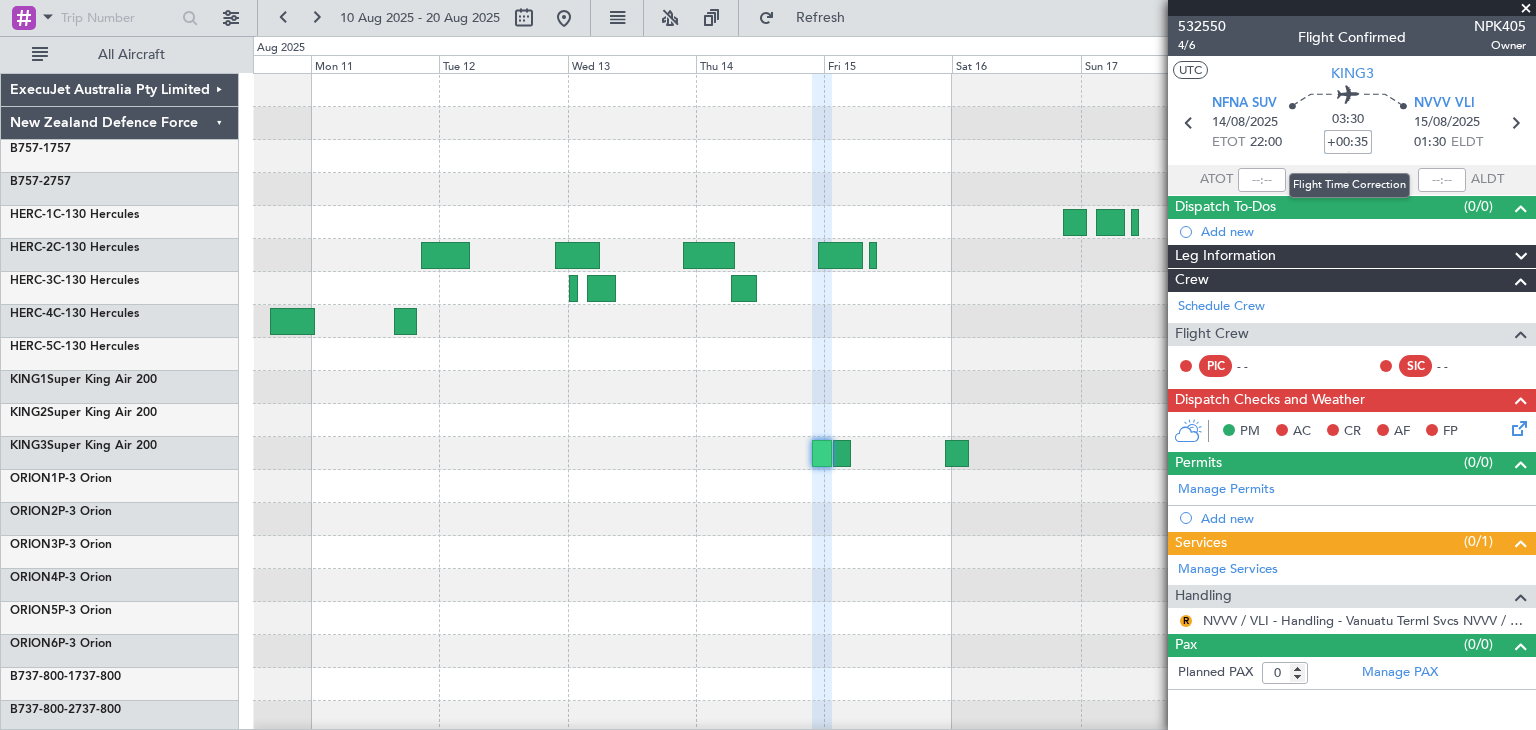 click on "+00:35" at bounding box center [1348, 142] 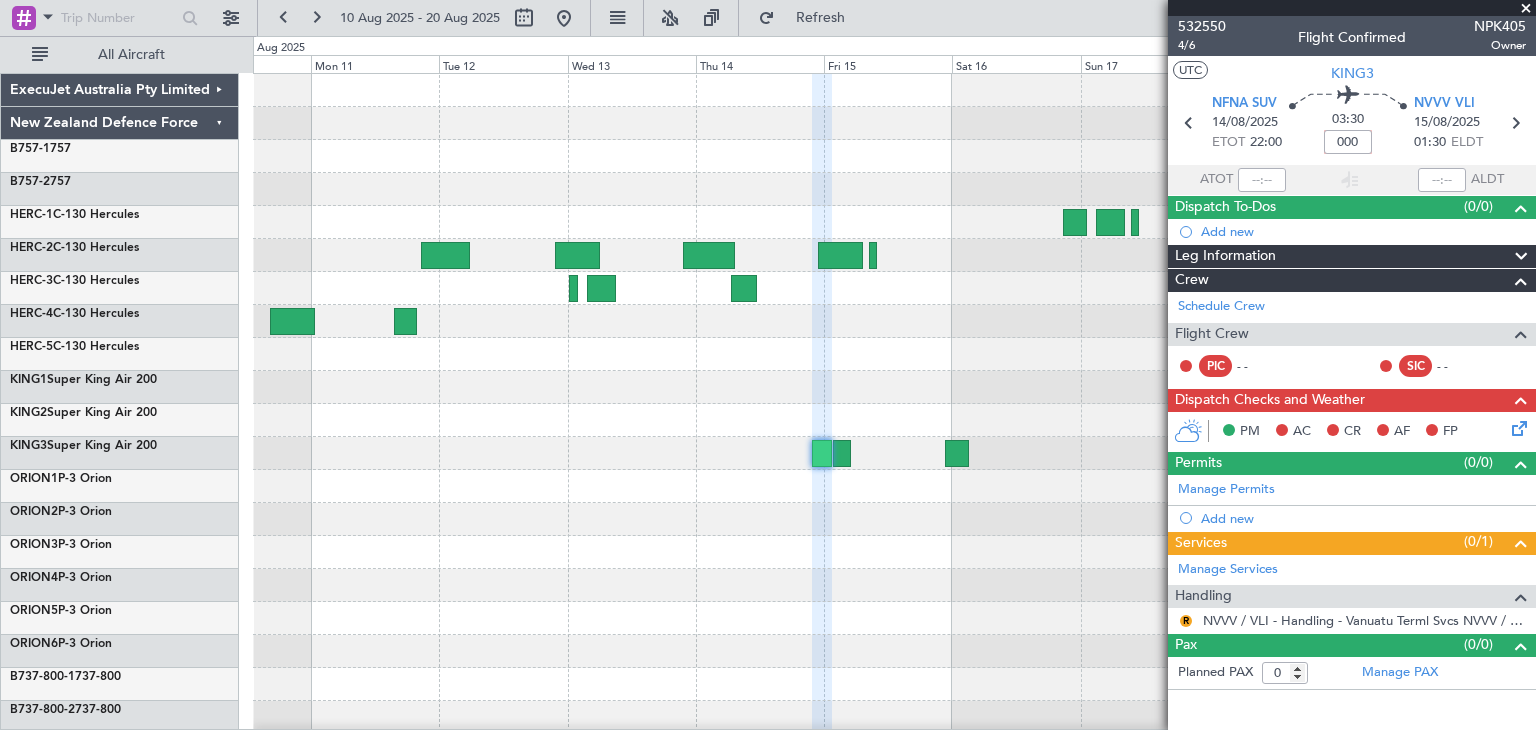 type on "+00:00" 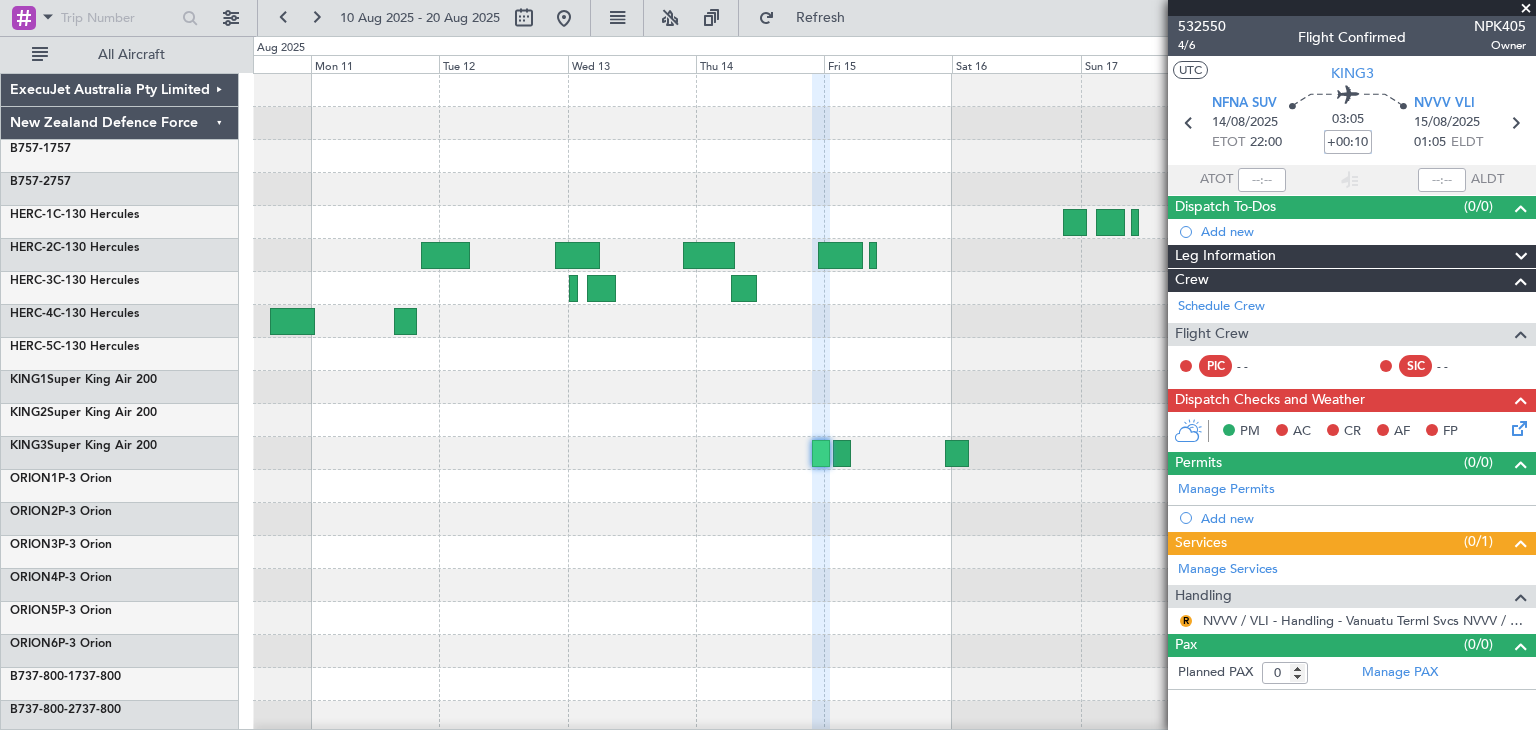 type on "+00:10" 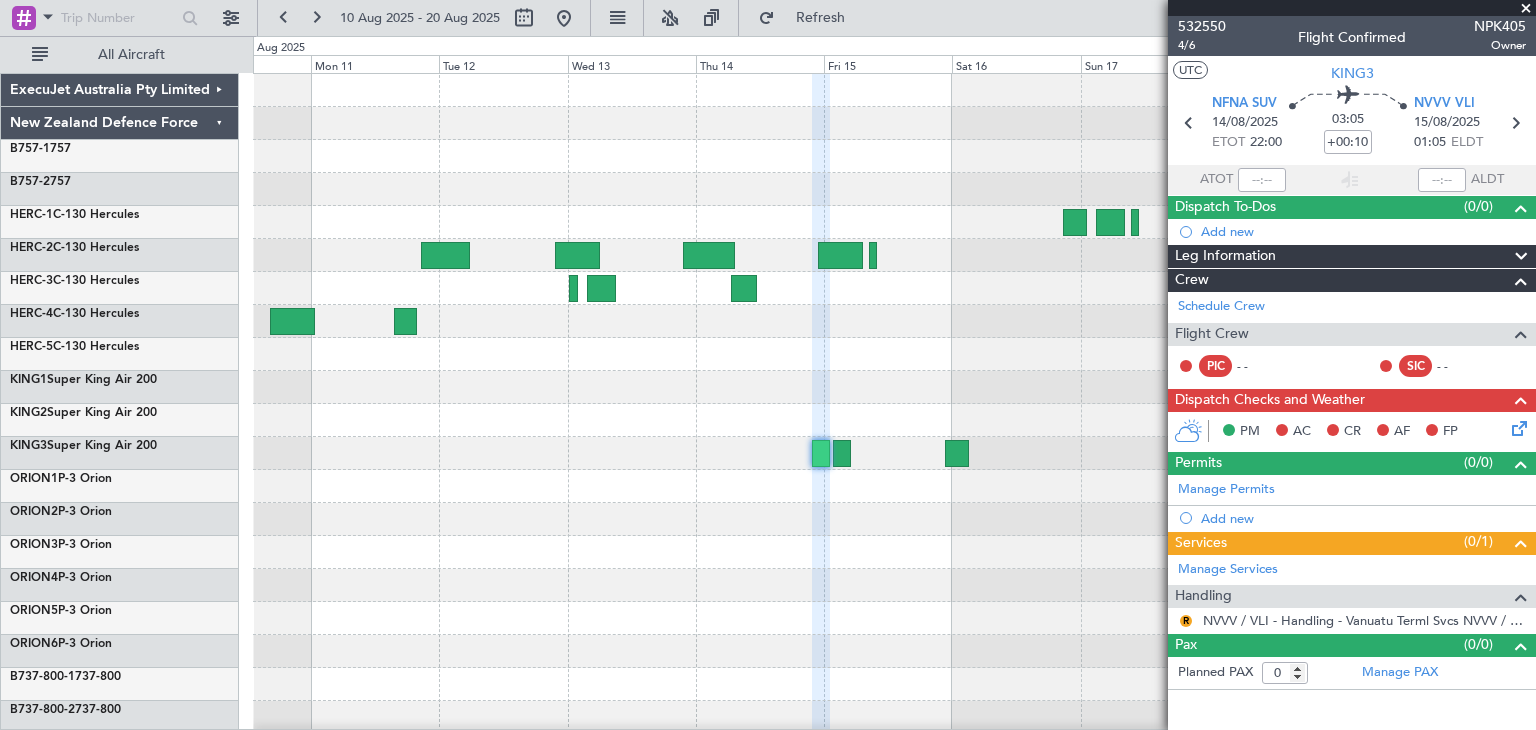 click at bounding box center (1526, 9) 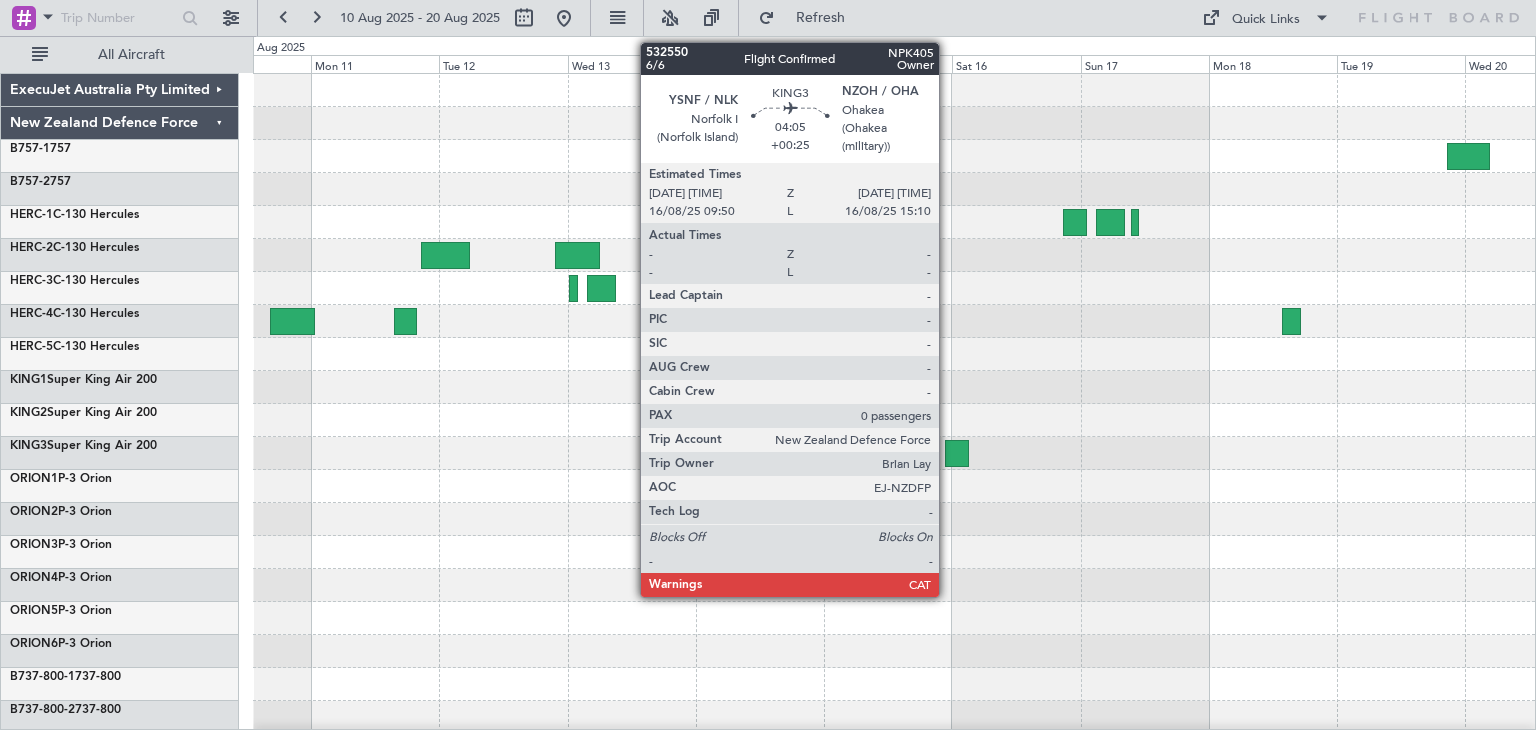 click 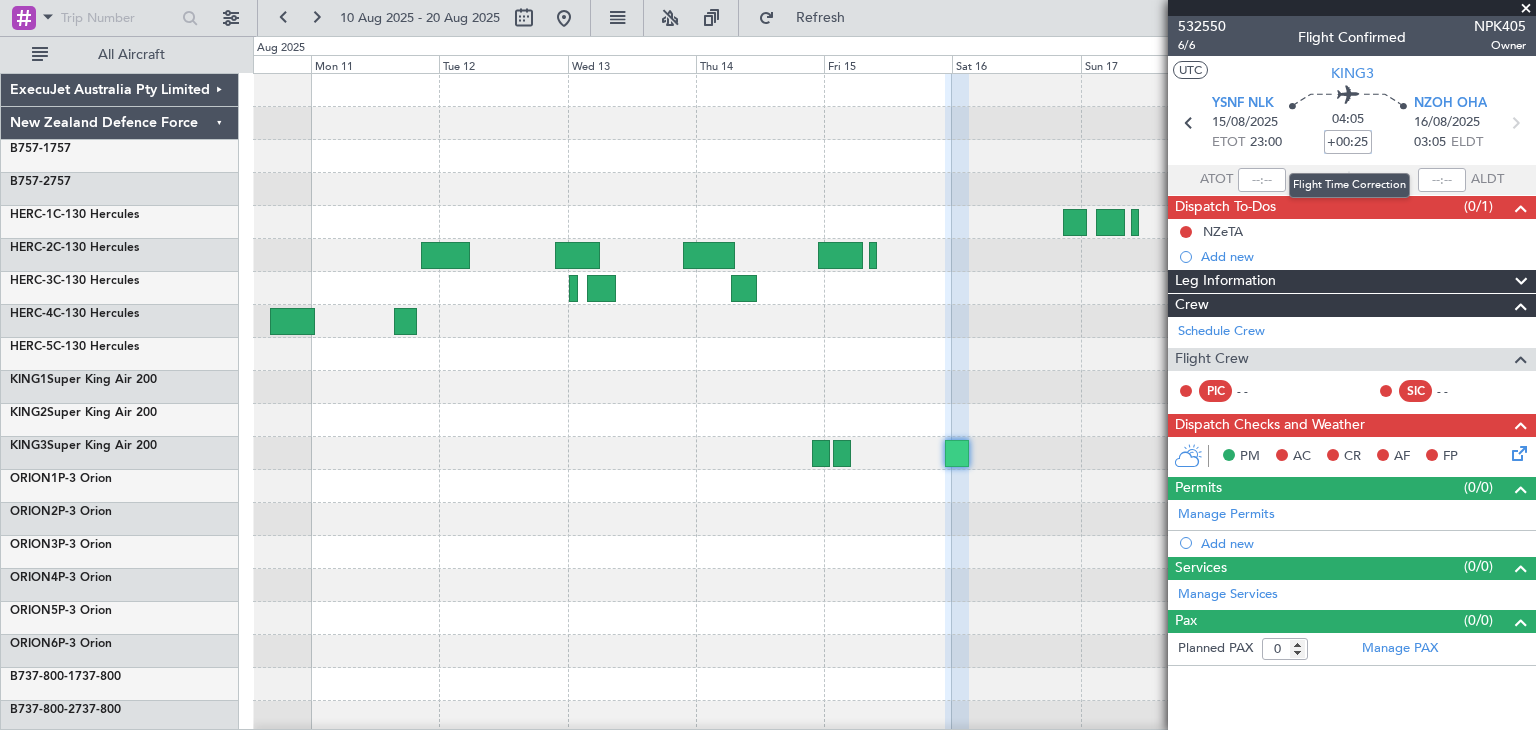 click on "+00:25" at bounding box center [1348, 142] 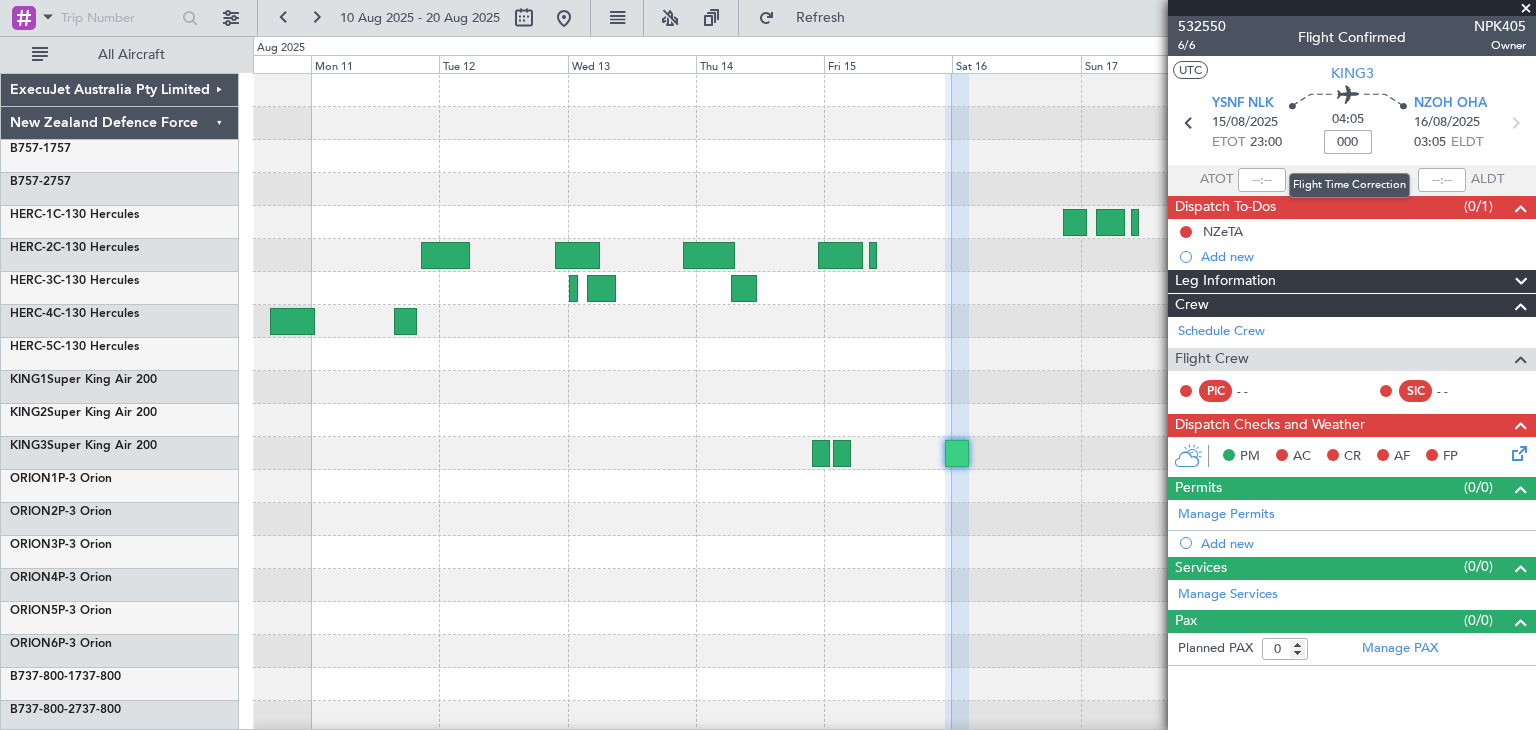 type on "+00:00" 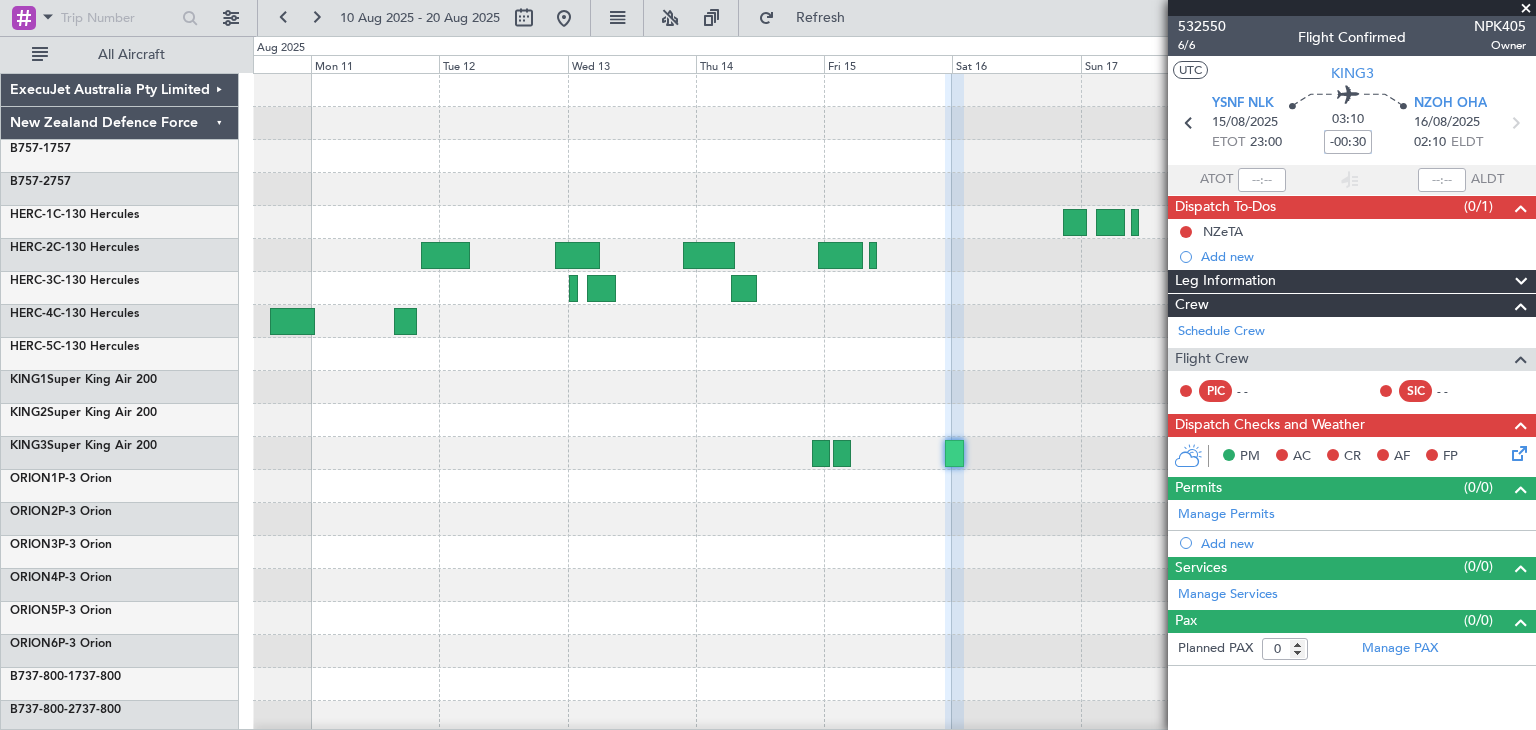 type on "-00:30" 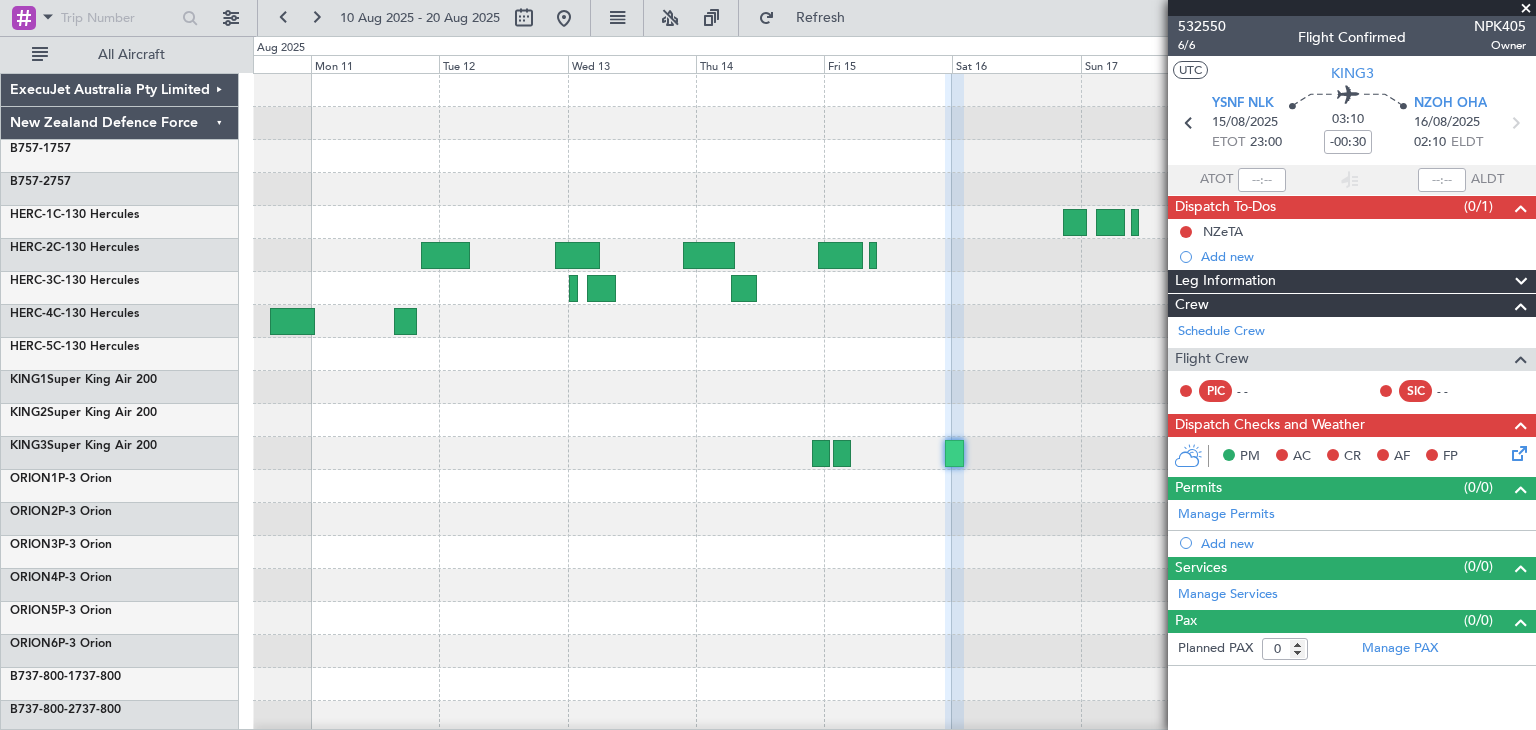click at bounding box center [1526, 9] 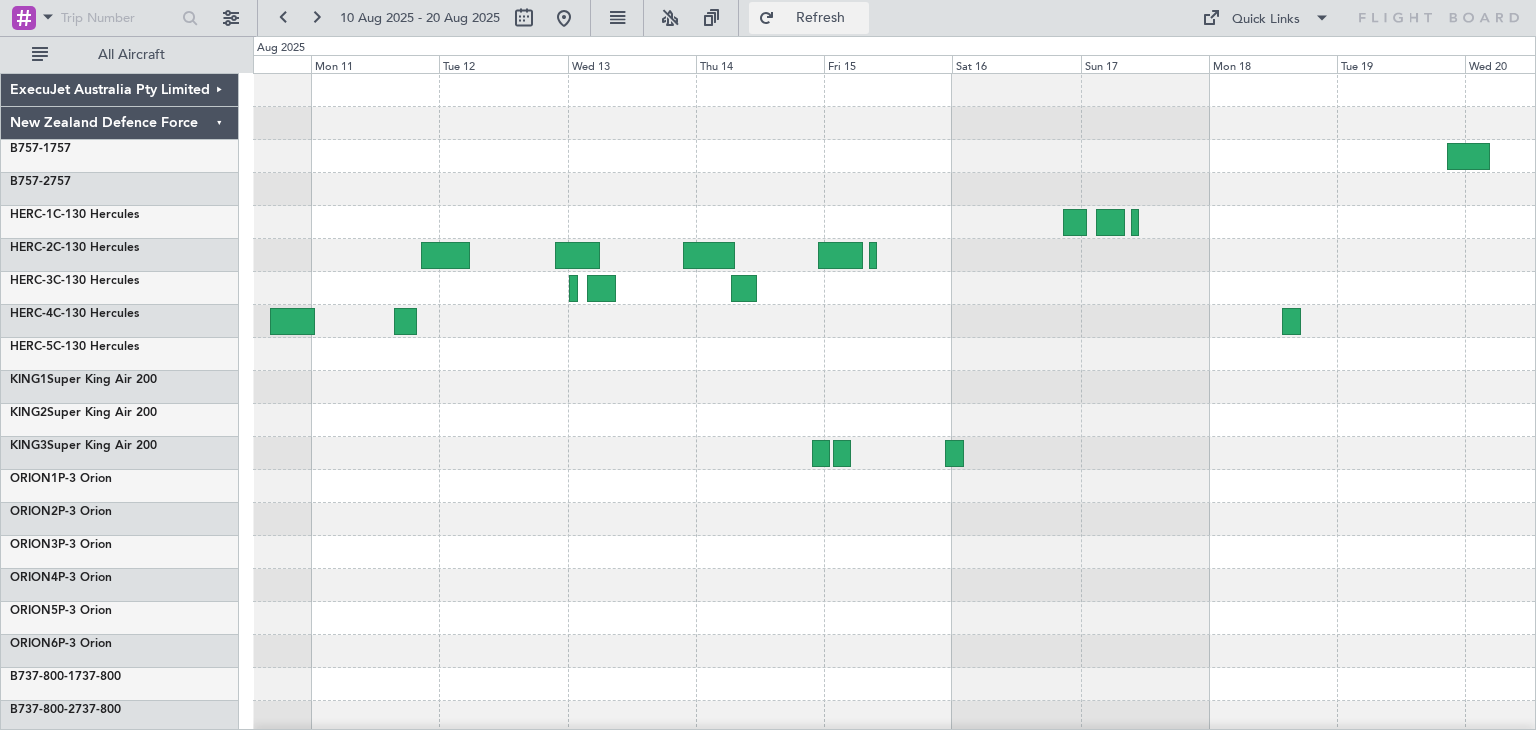 click on "Refresh" 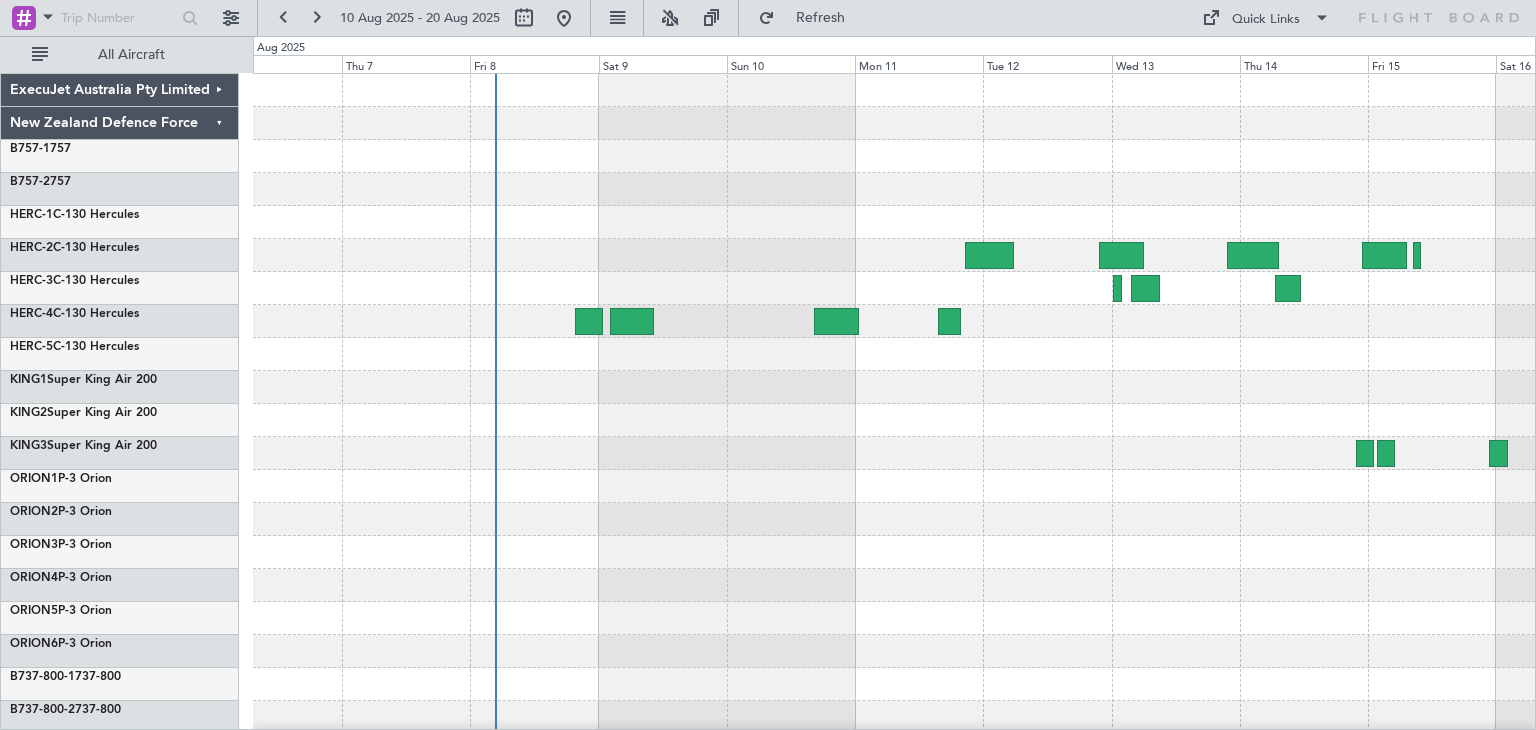 click 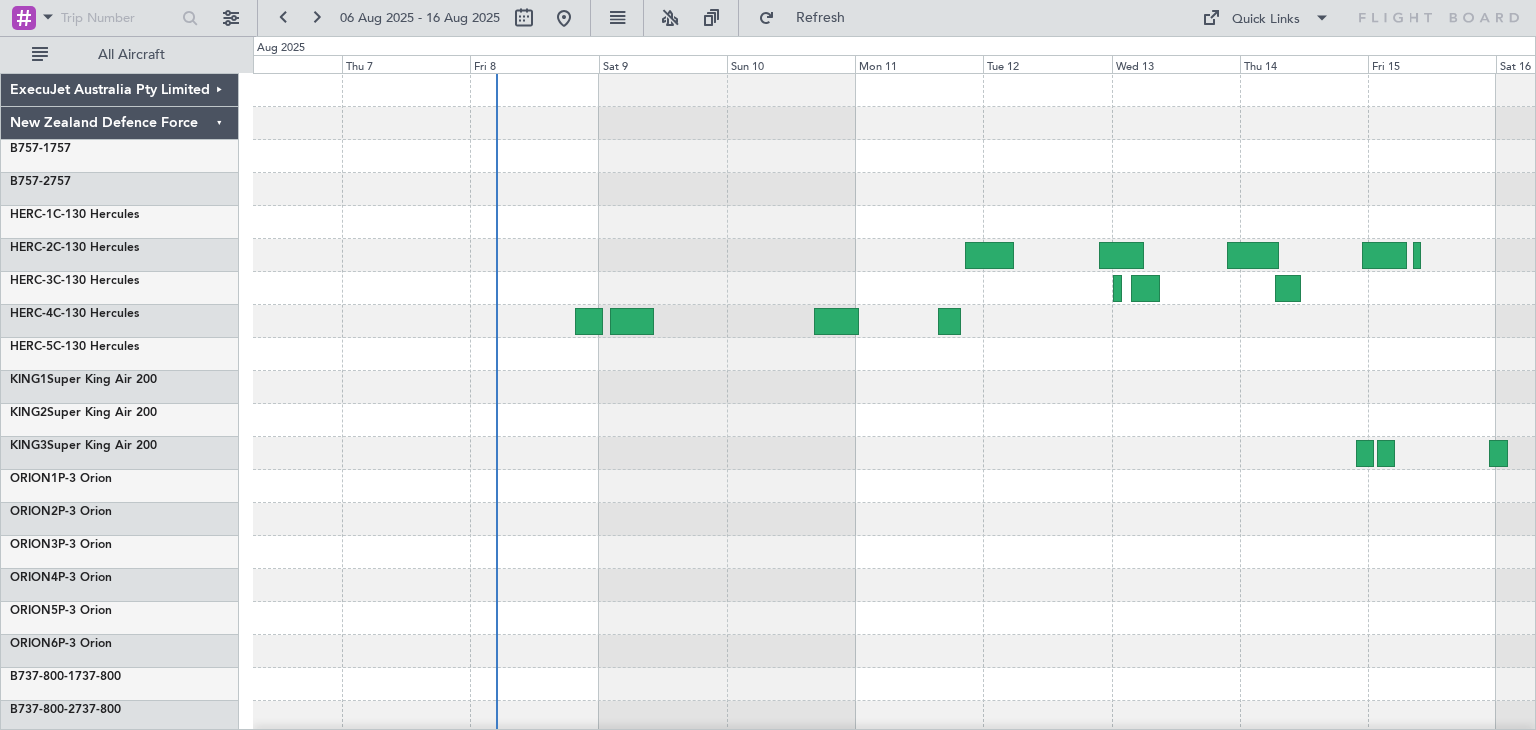 click 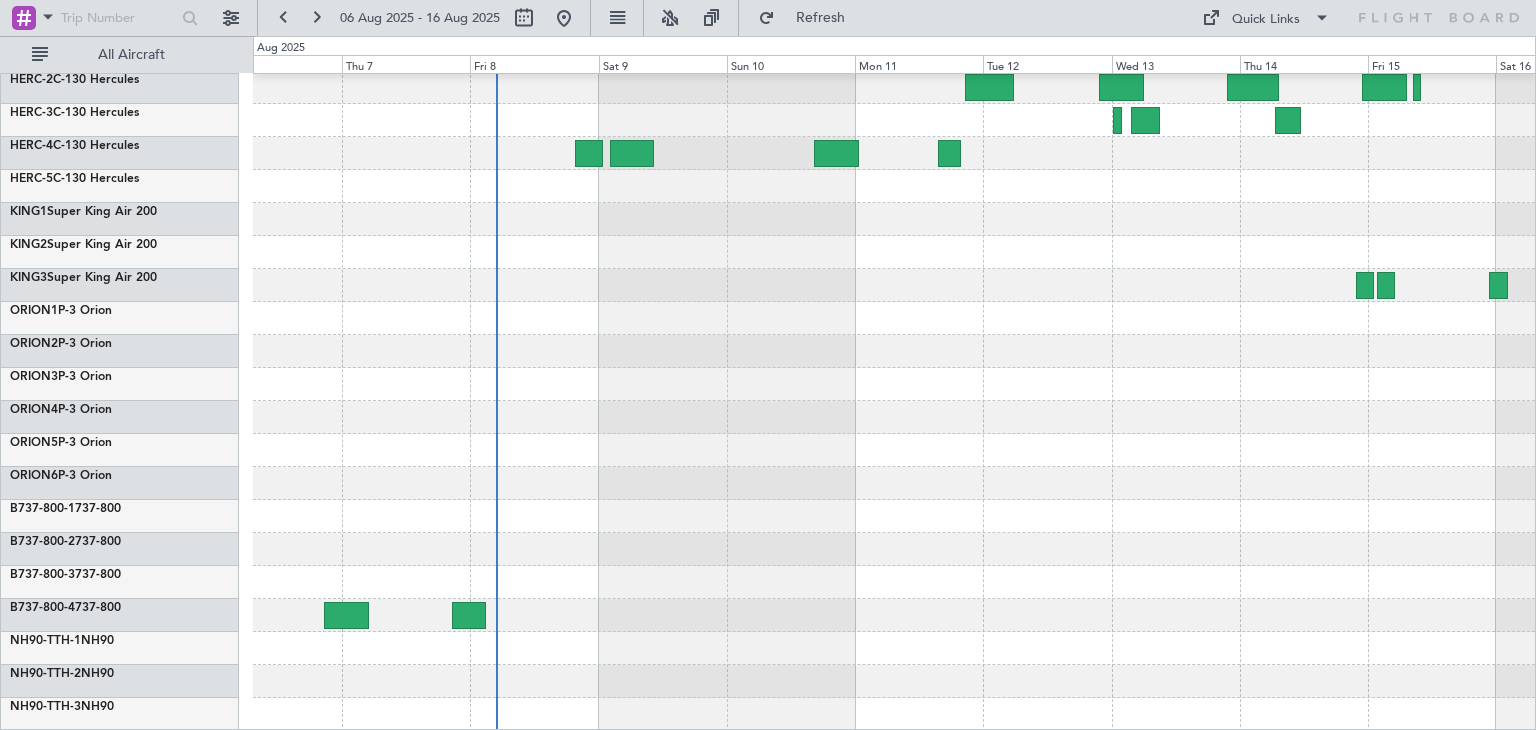 scroll, scrollTop: 0, scrollLeft: 0, axis: both 